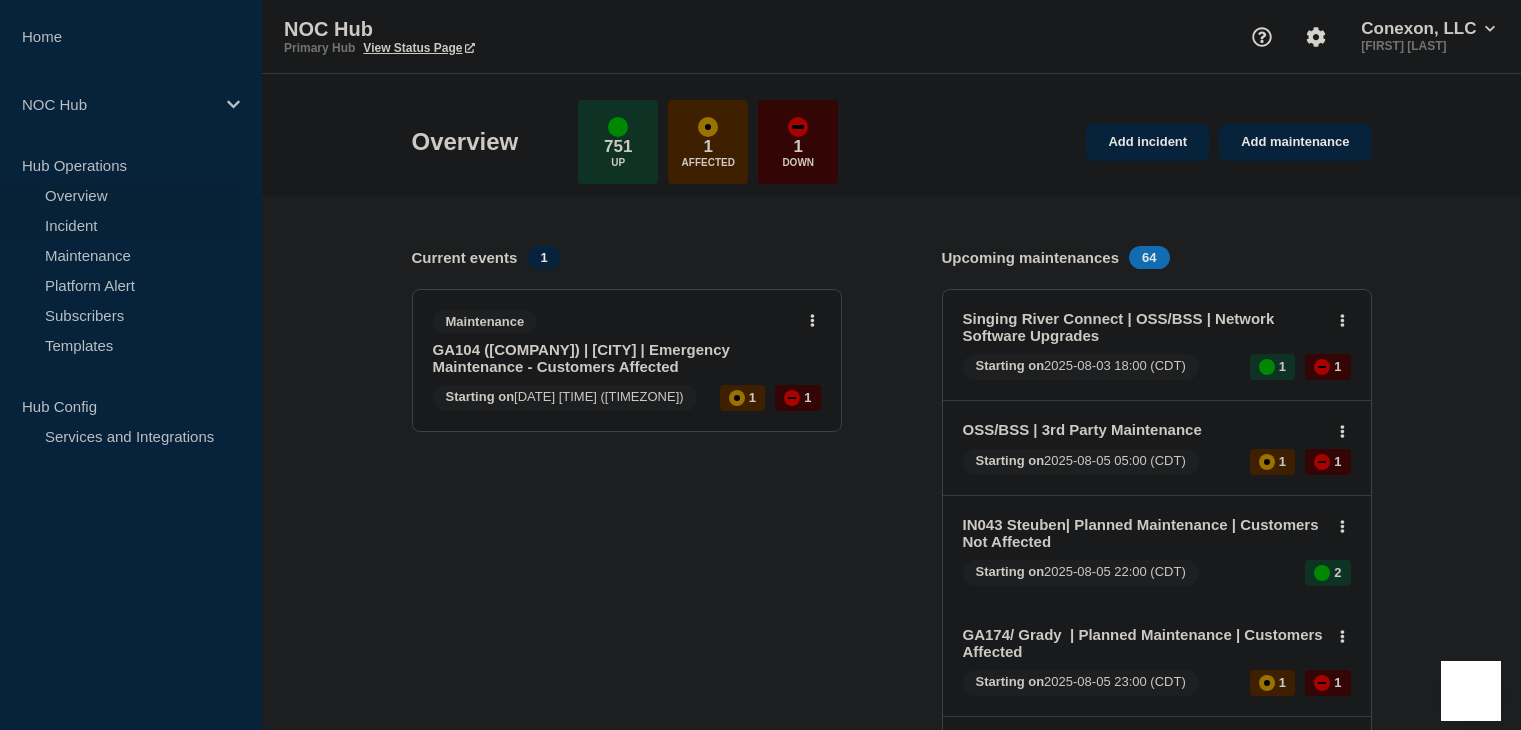 scroll, scrollTop: 0, scrollLeft: 0, axis: both 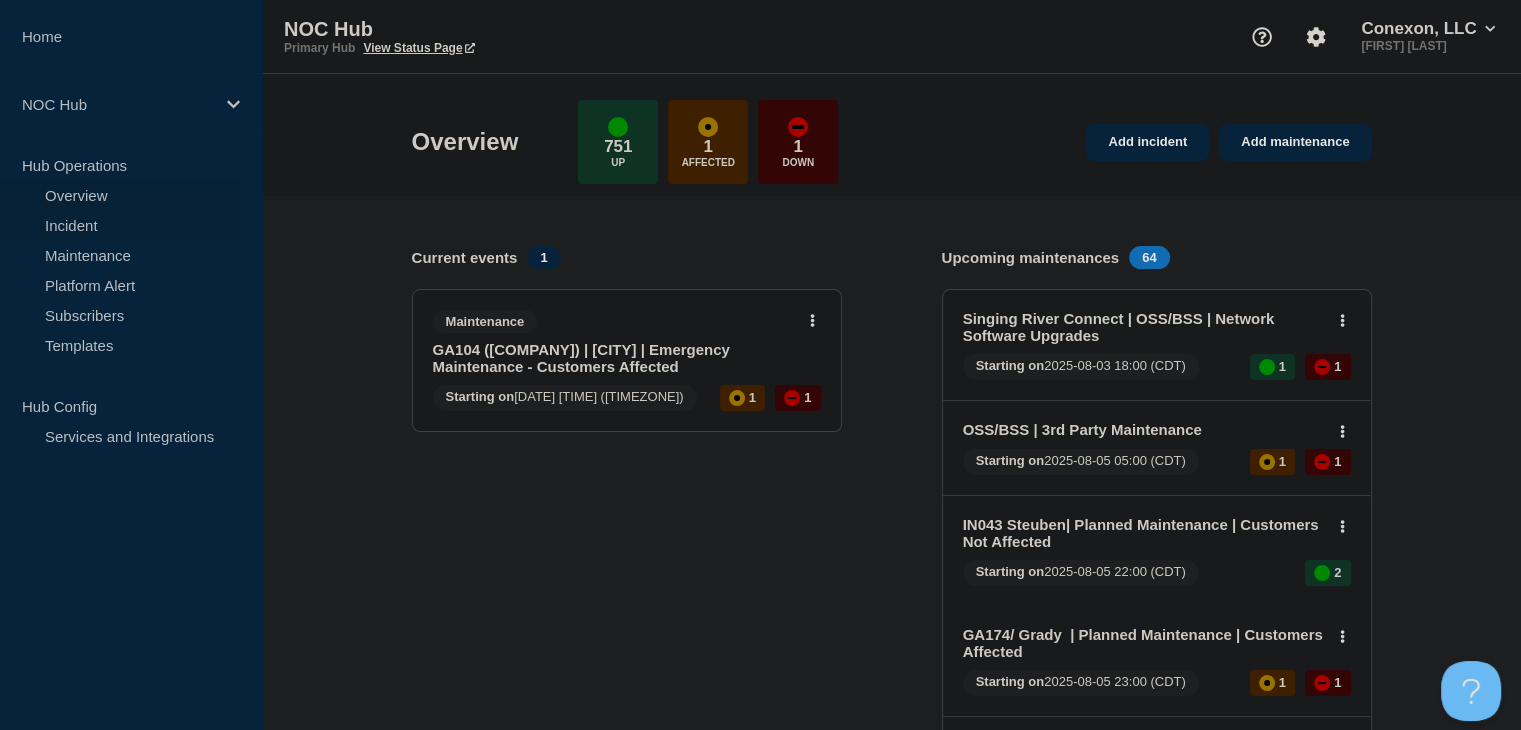 click on "Incident" at bounding box center [121, 225] 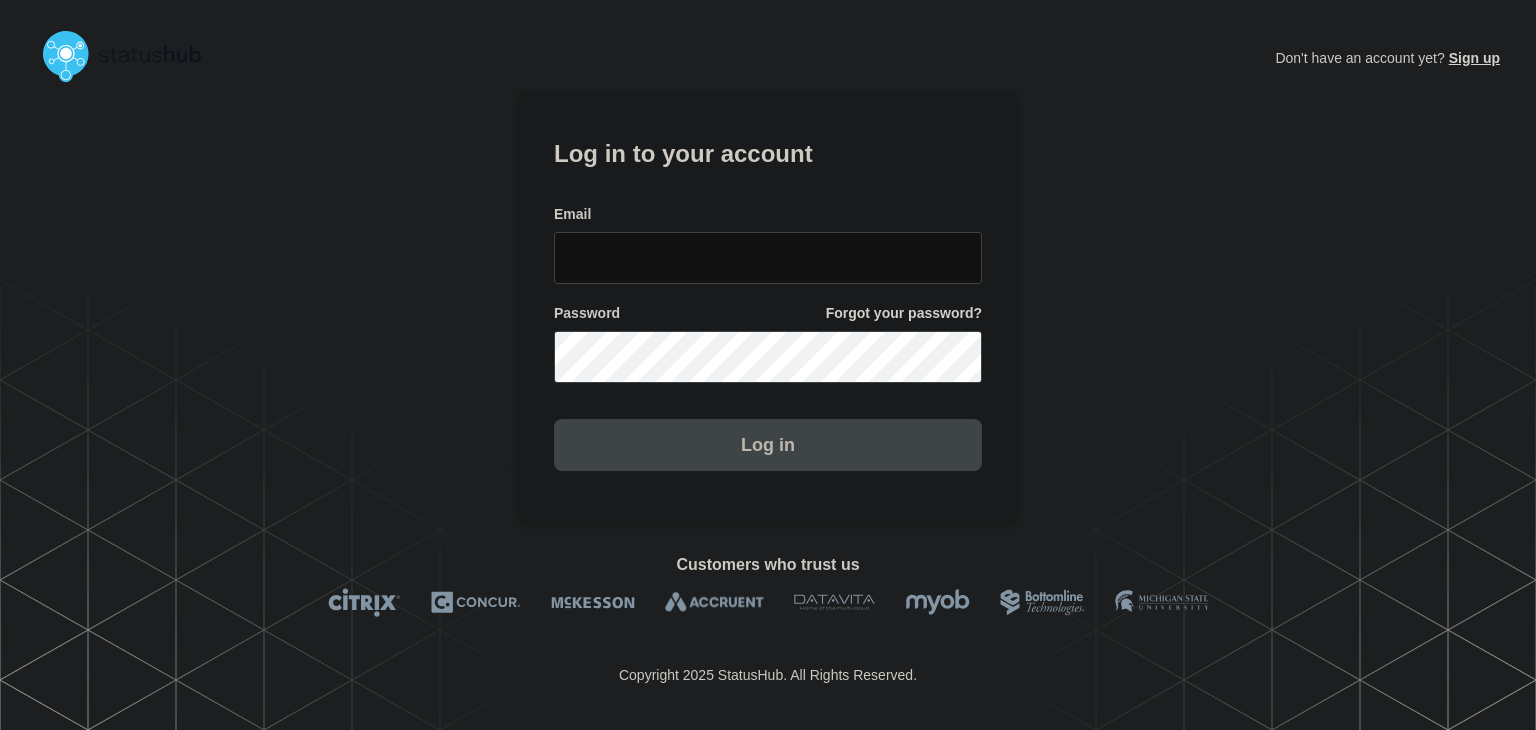 scroll, scrollTop: 0, scrollLeft: 0, axis: both 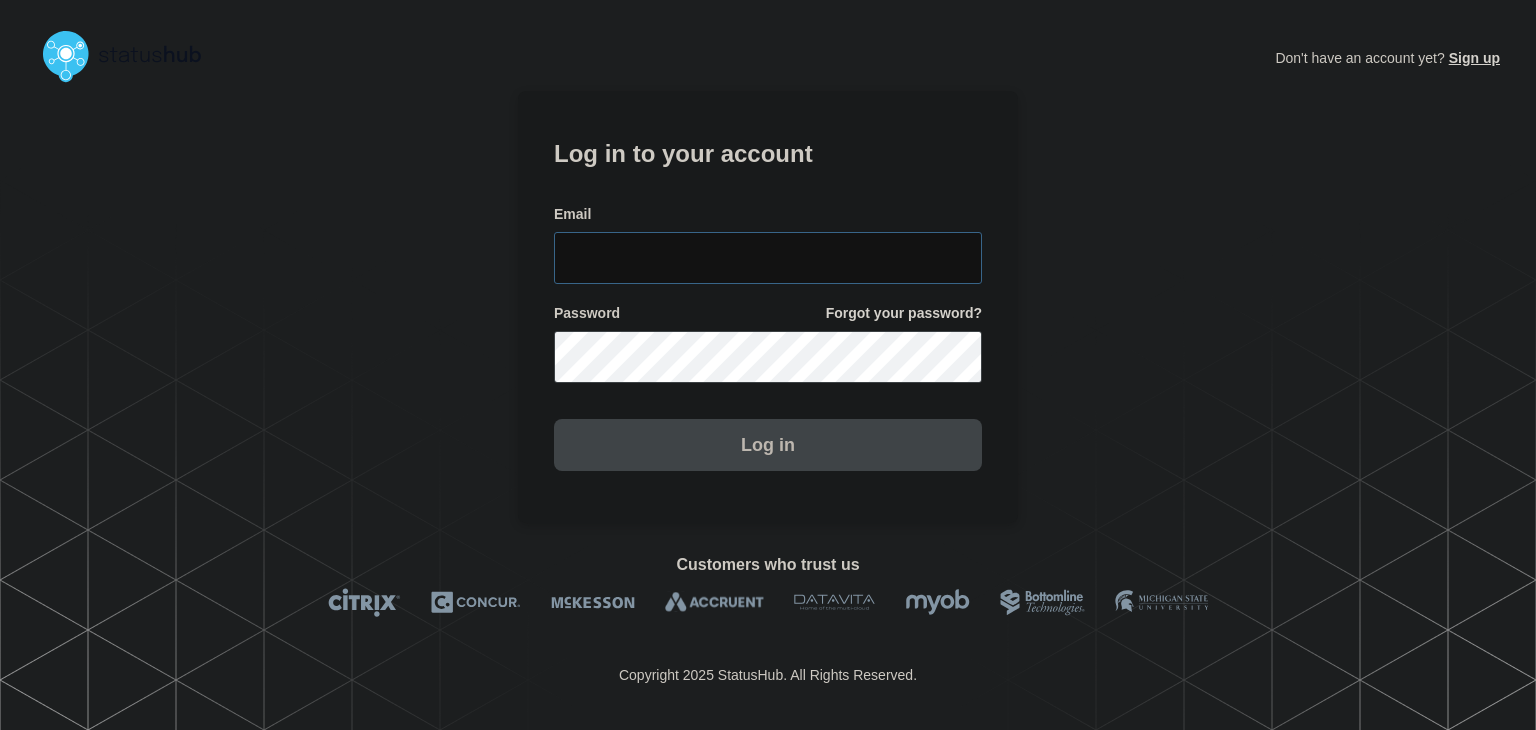 type on "[FIRST]@[DOMAIN]" 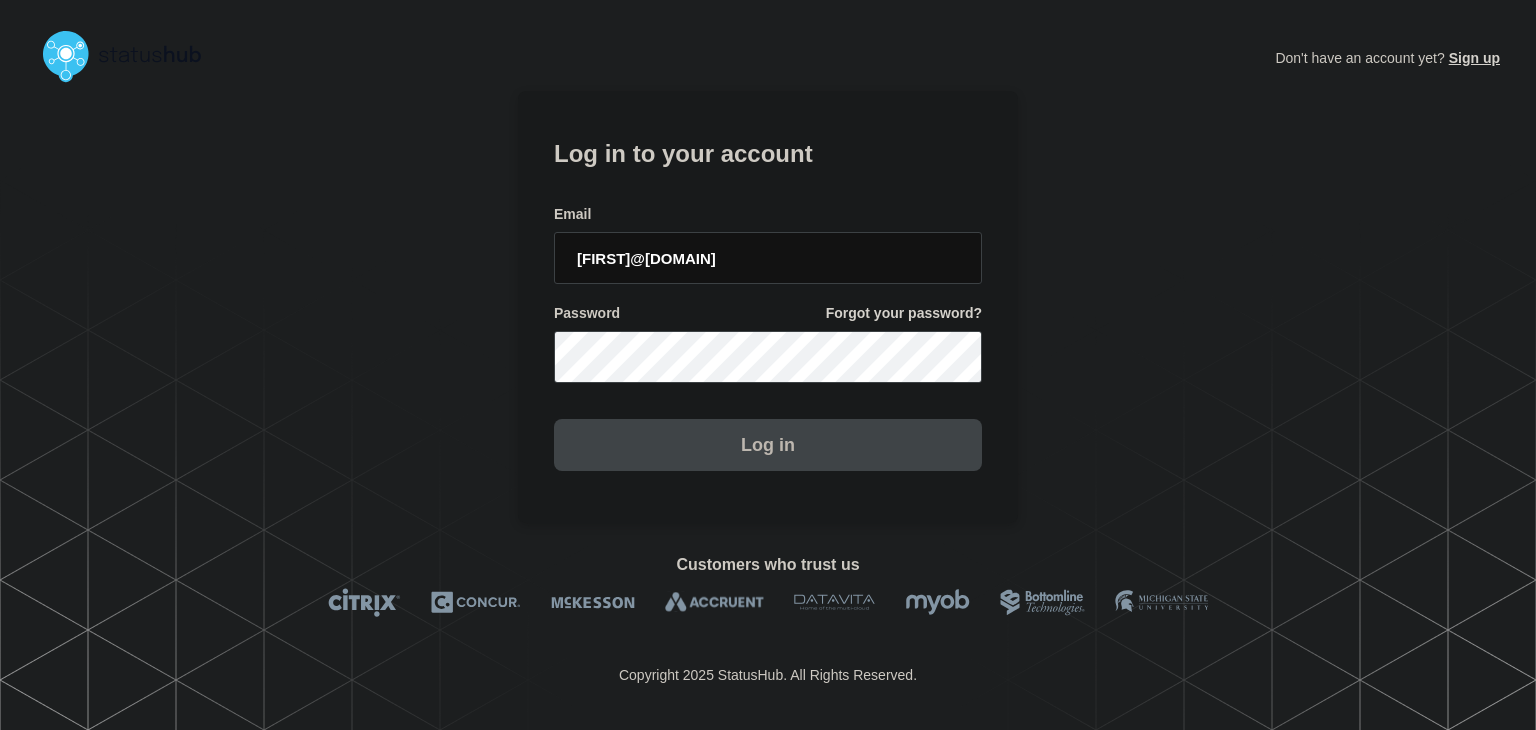 click on "Log in" at bounding box center (768, 445) 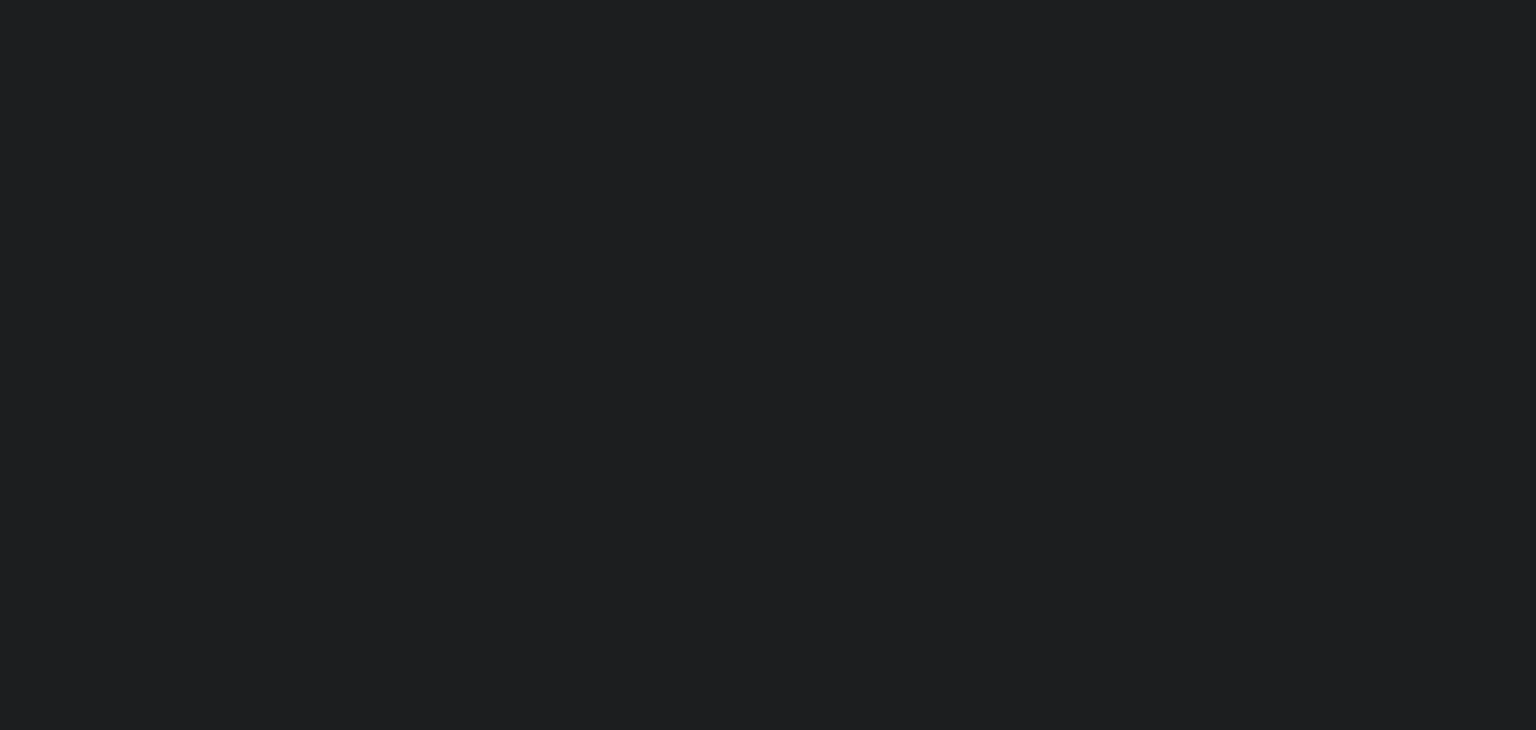 scroll, scrollTop: 0, scrollLeft: 0, axis: both 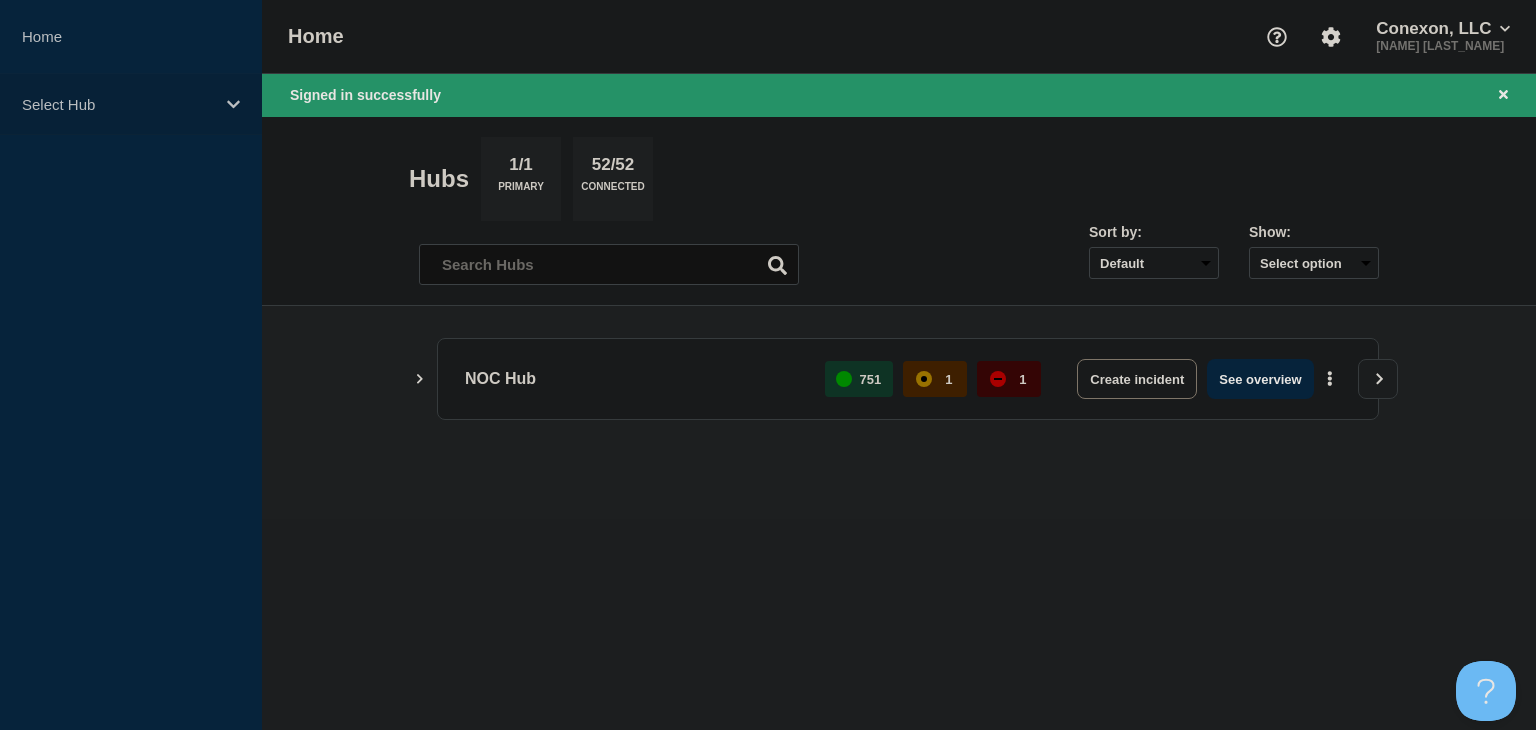 click on "Select Hub" at bounding box center [131, 104] 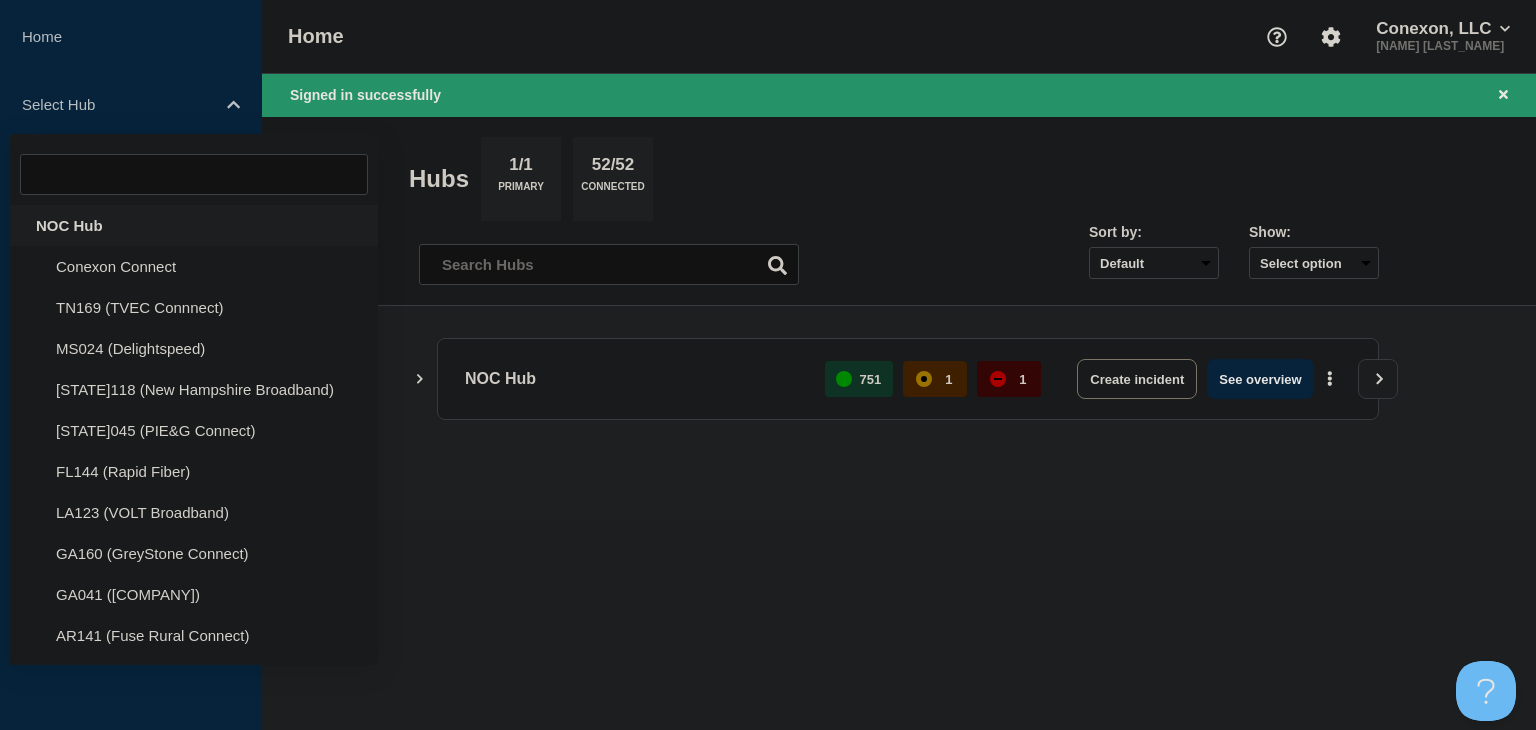 click on "NOC Hub" at bounding box center (194, 225) 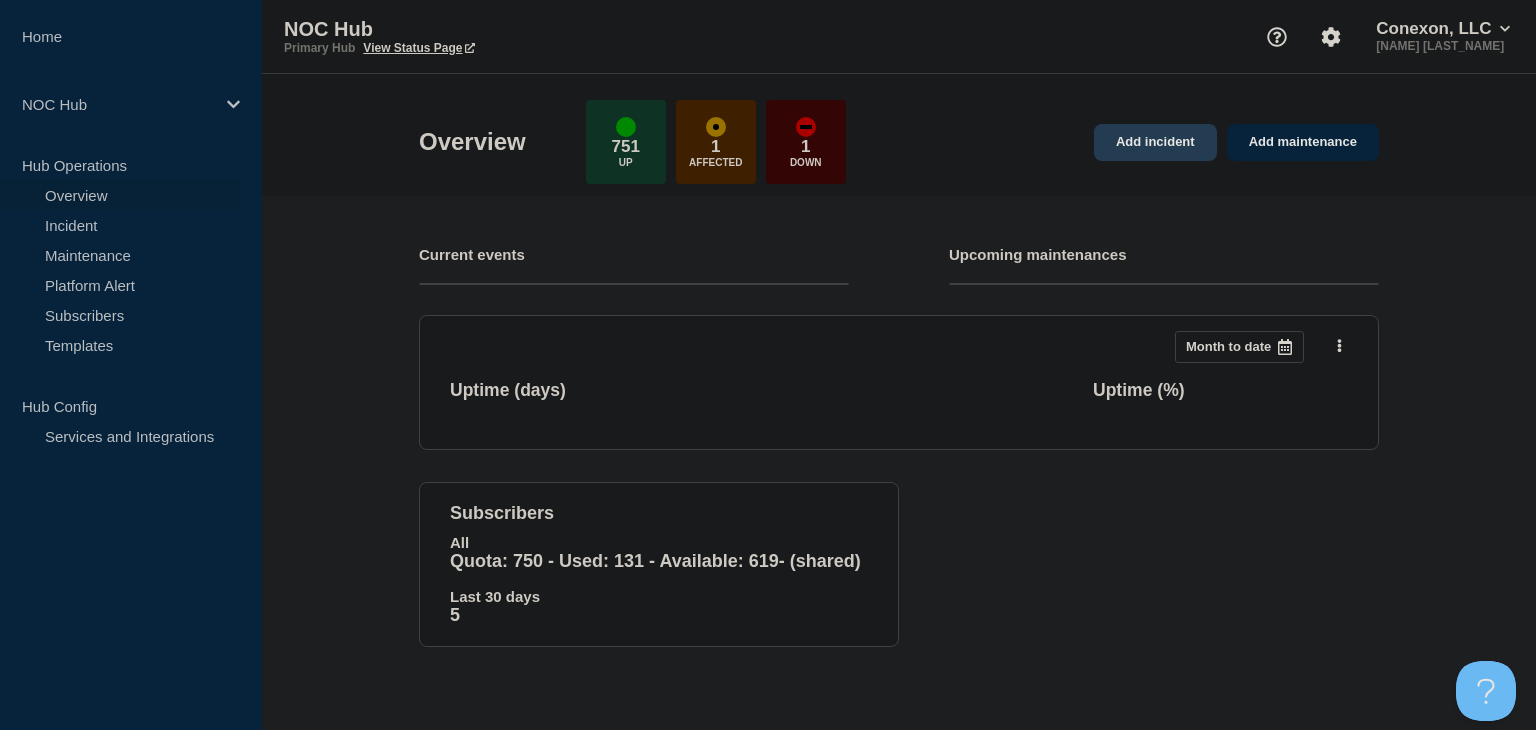click on "Add incident" at bounding box center [1155, 142] 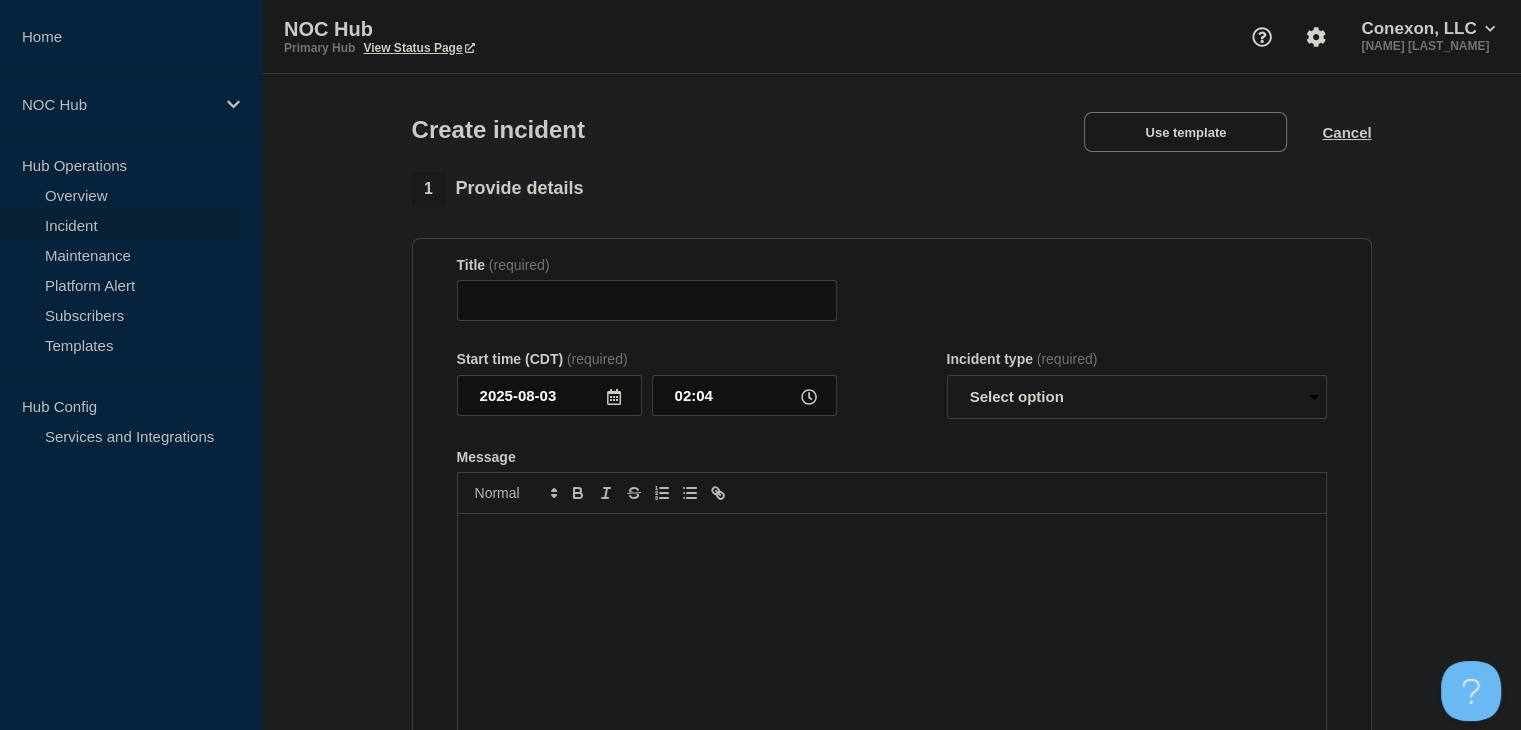 click on "Create incident Use template Cancel" at bounding box center (891, 123) 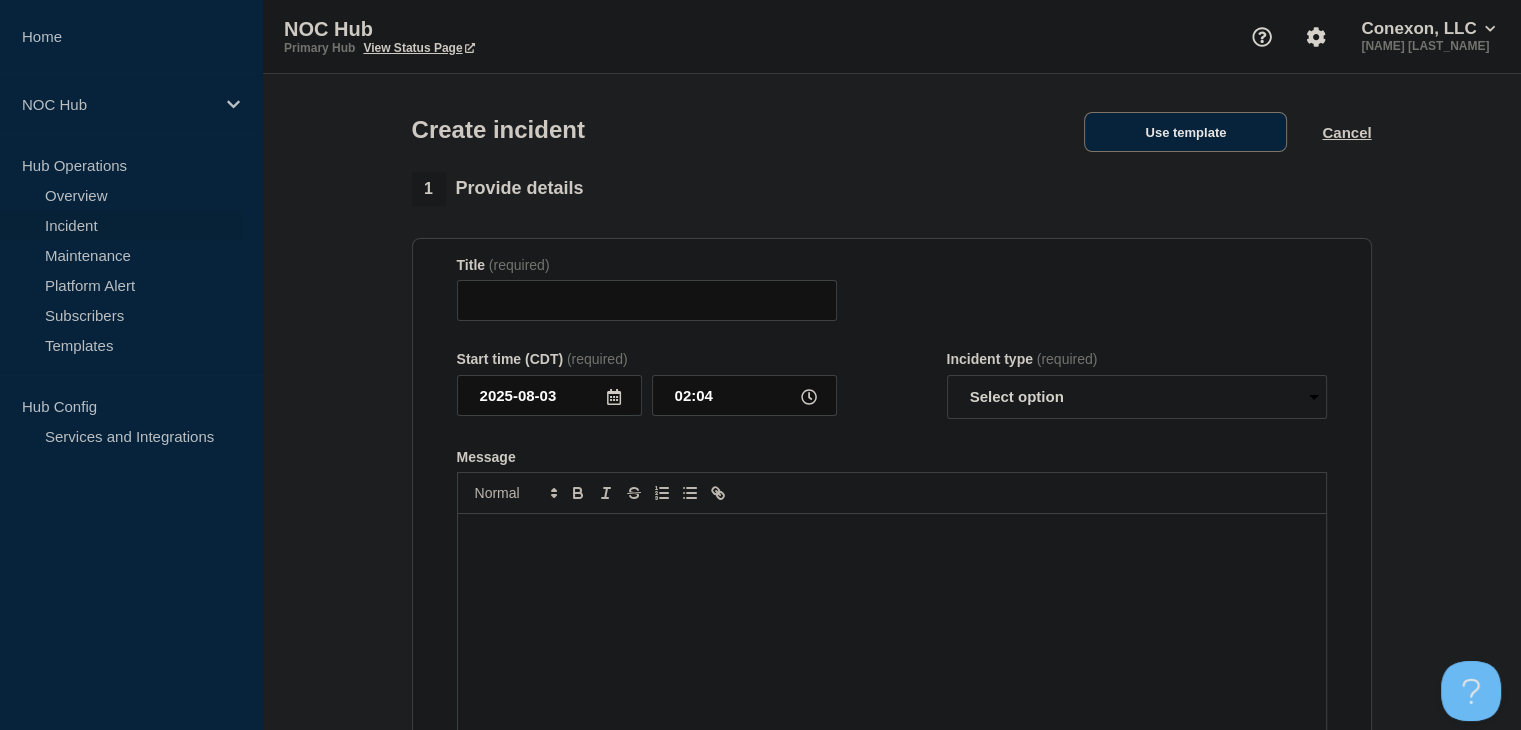 click on "Use template" at bounding box center [1185, 132] 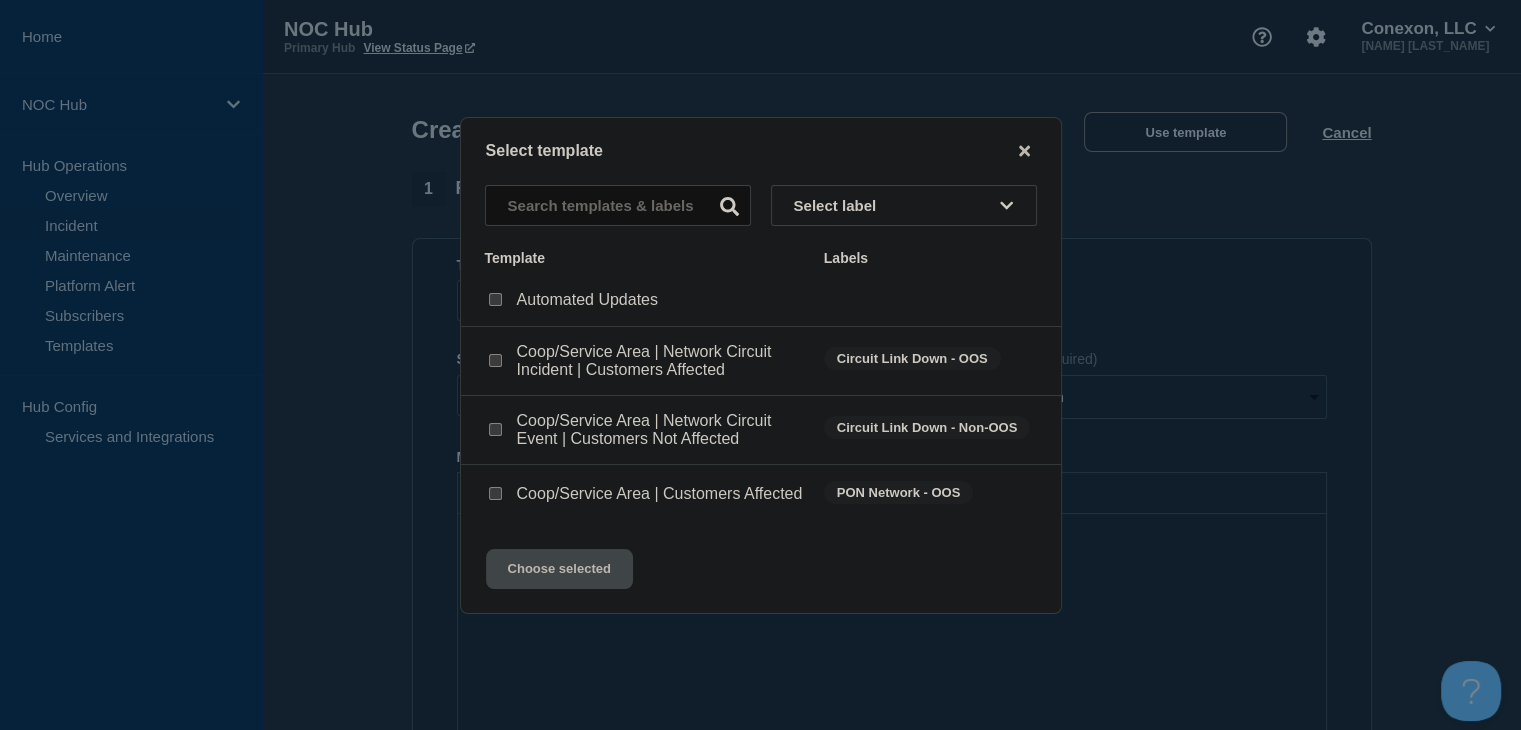 click at bounding box center [495, 493] 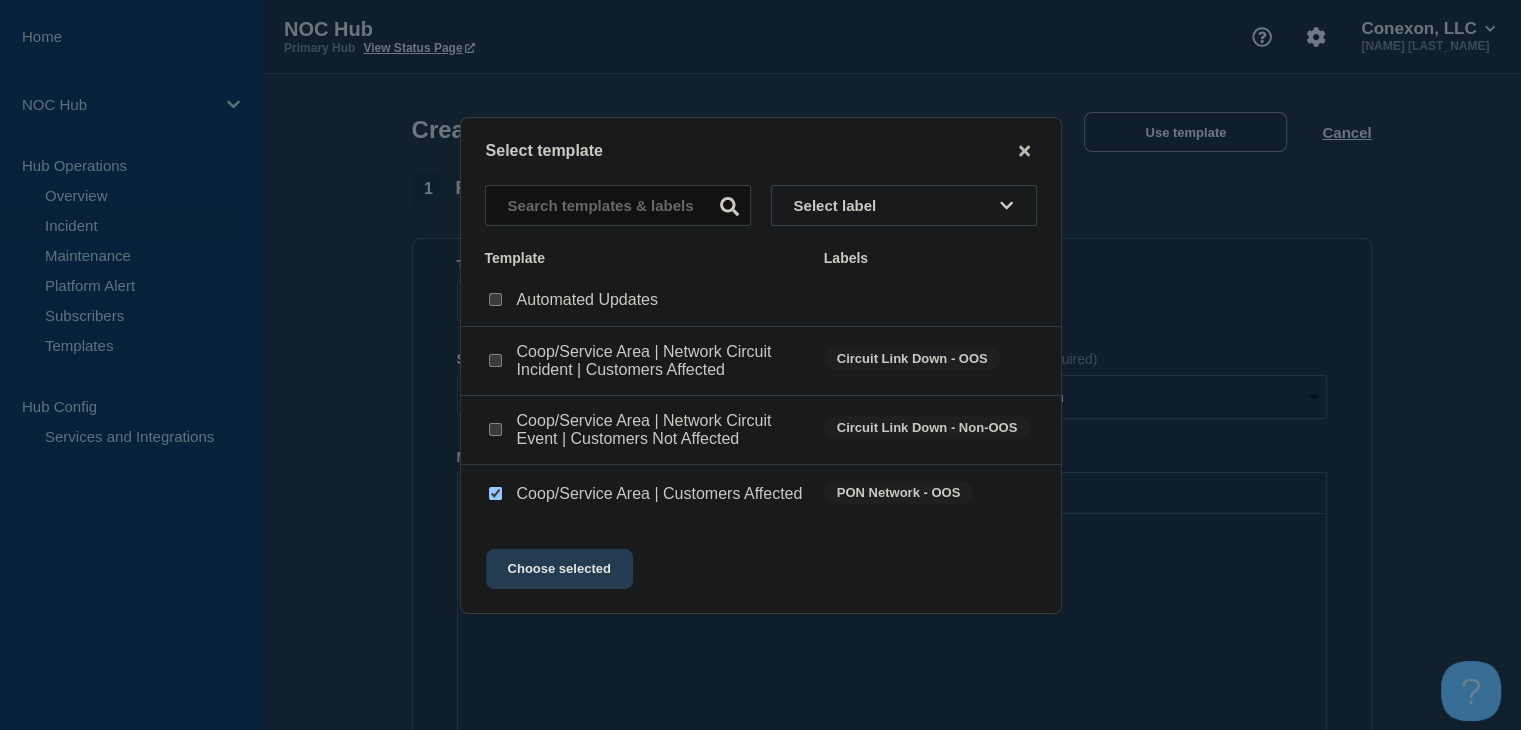 drag, startPoint x: 512, startPoint y: 582, endPoint x: 500, endPoint y: 565, distance: 20.808653 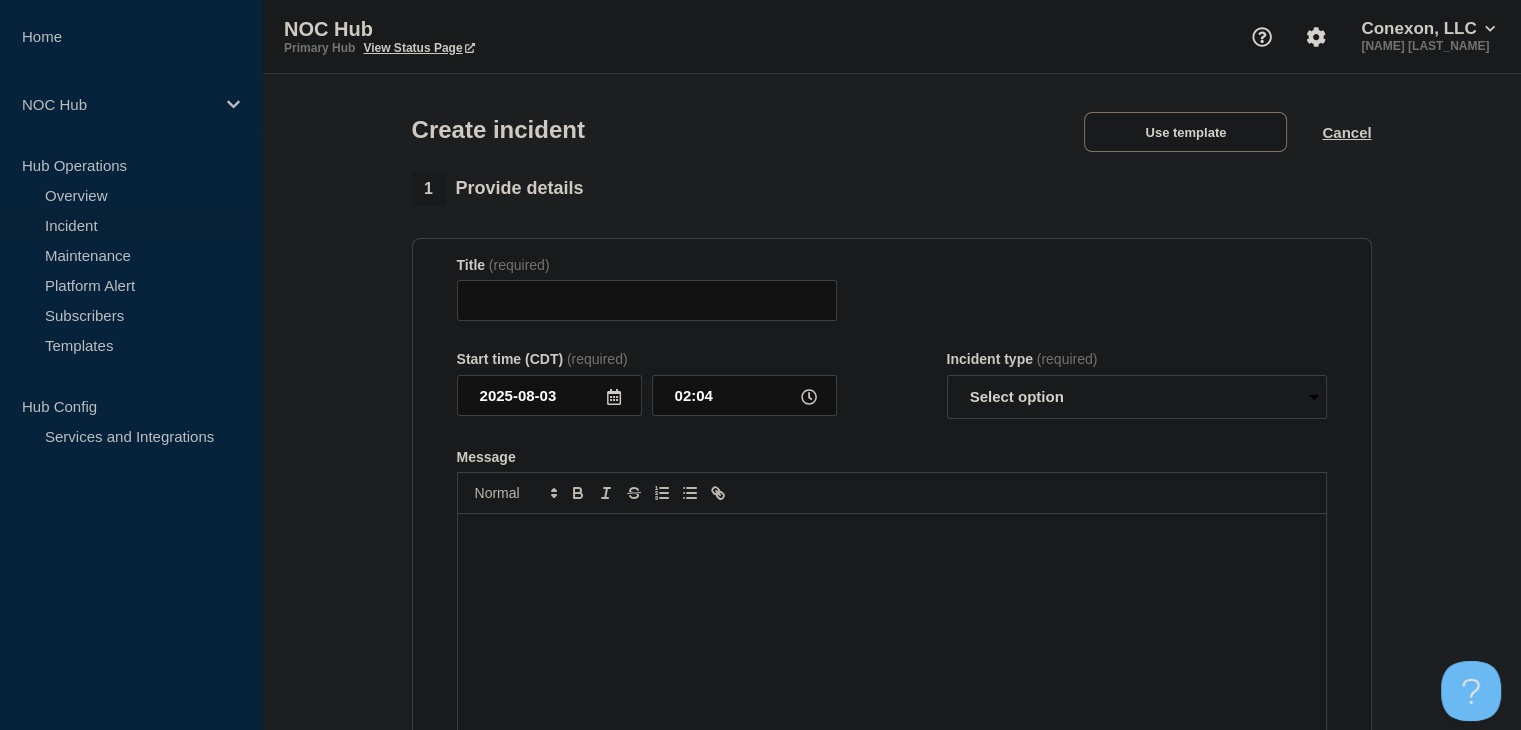 type on "Coop/Service Area | Customers Affected" 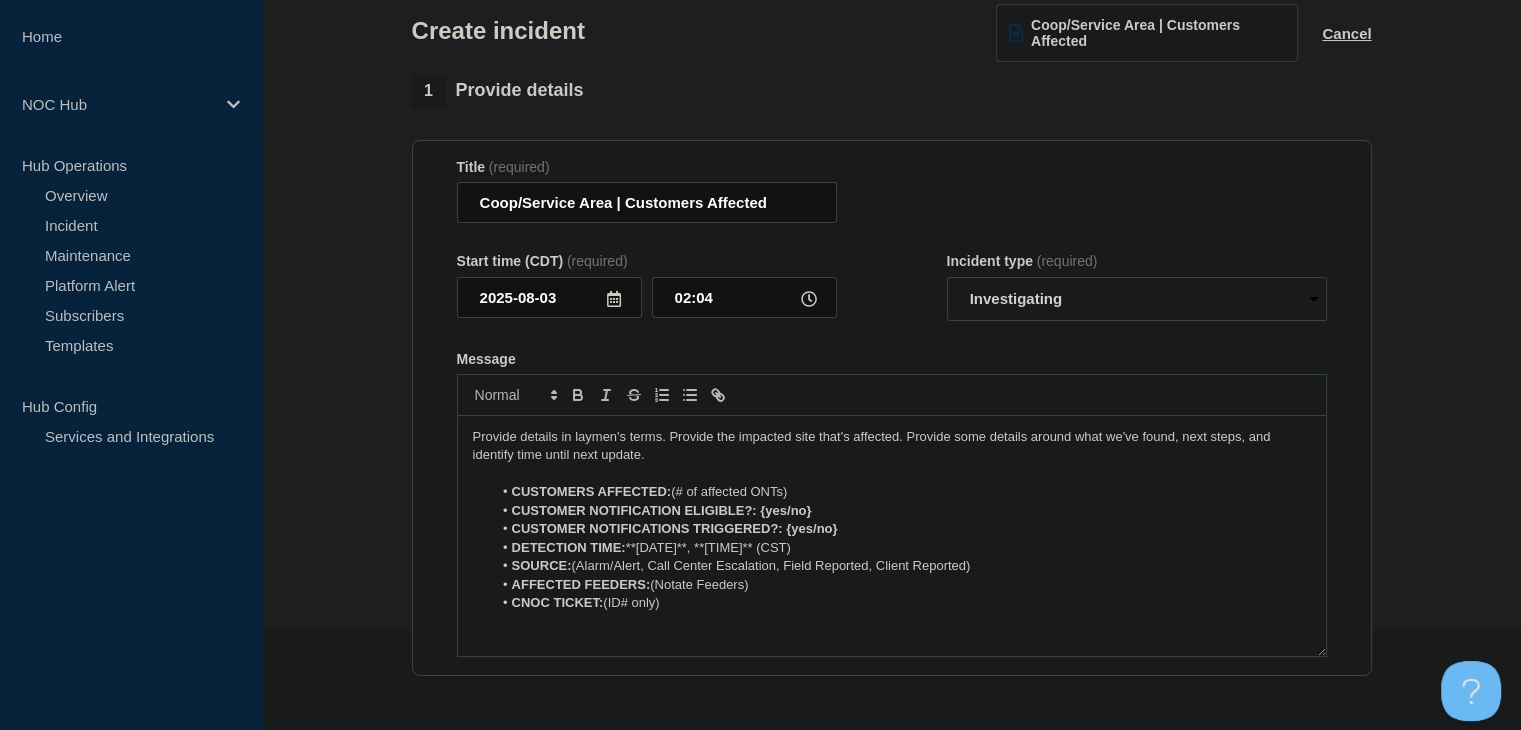 scroll, scrollTop: 200, scrollLeft: 0, axis: vertical 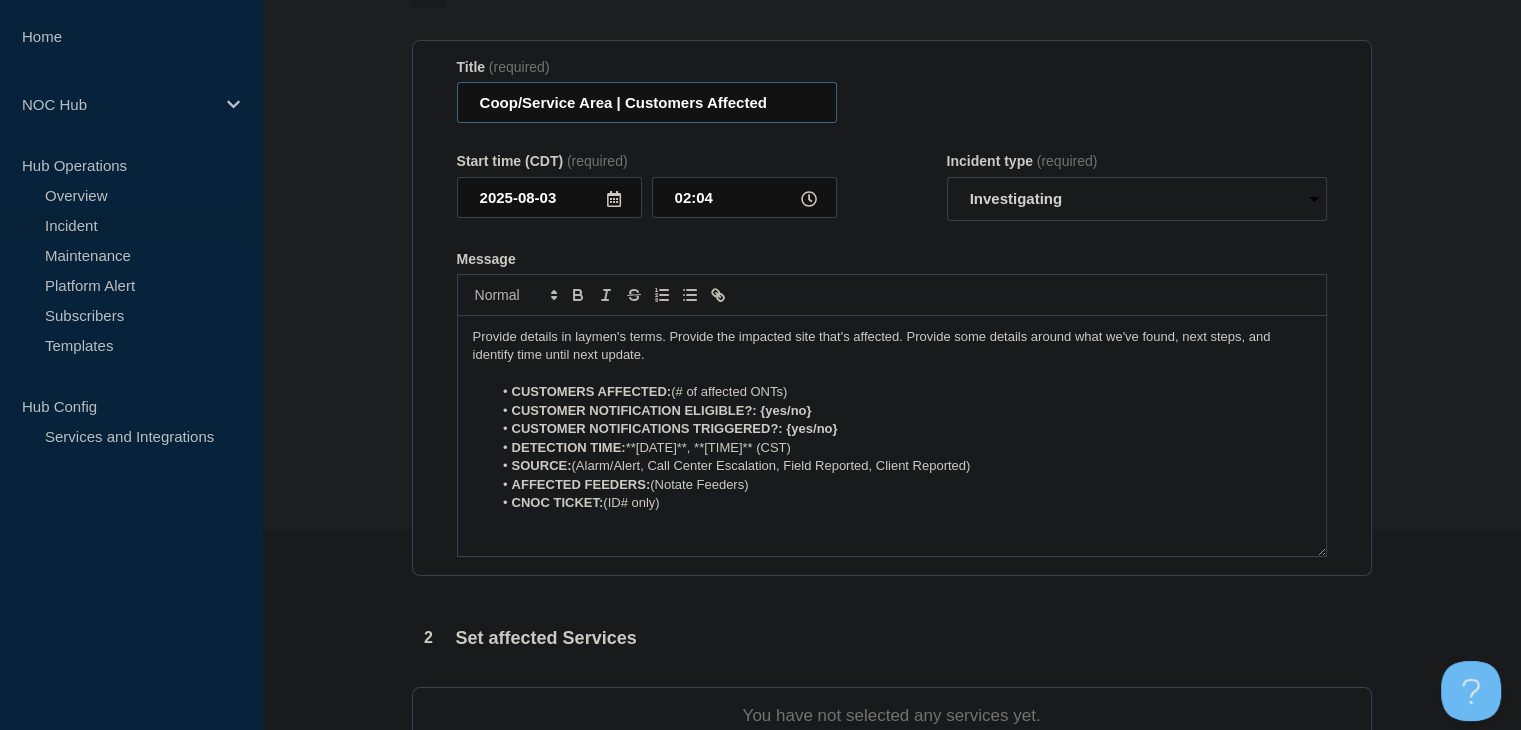 drag, startPoint x: 612, startPoint y: 108, endPoint x: 392, endPoint y: 121, distance: 220.38376 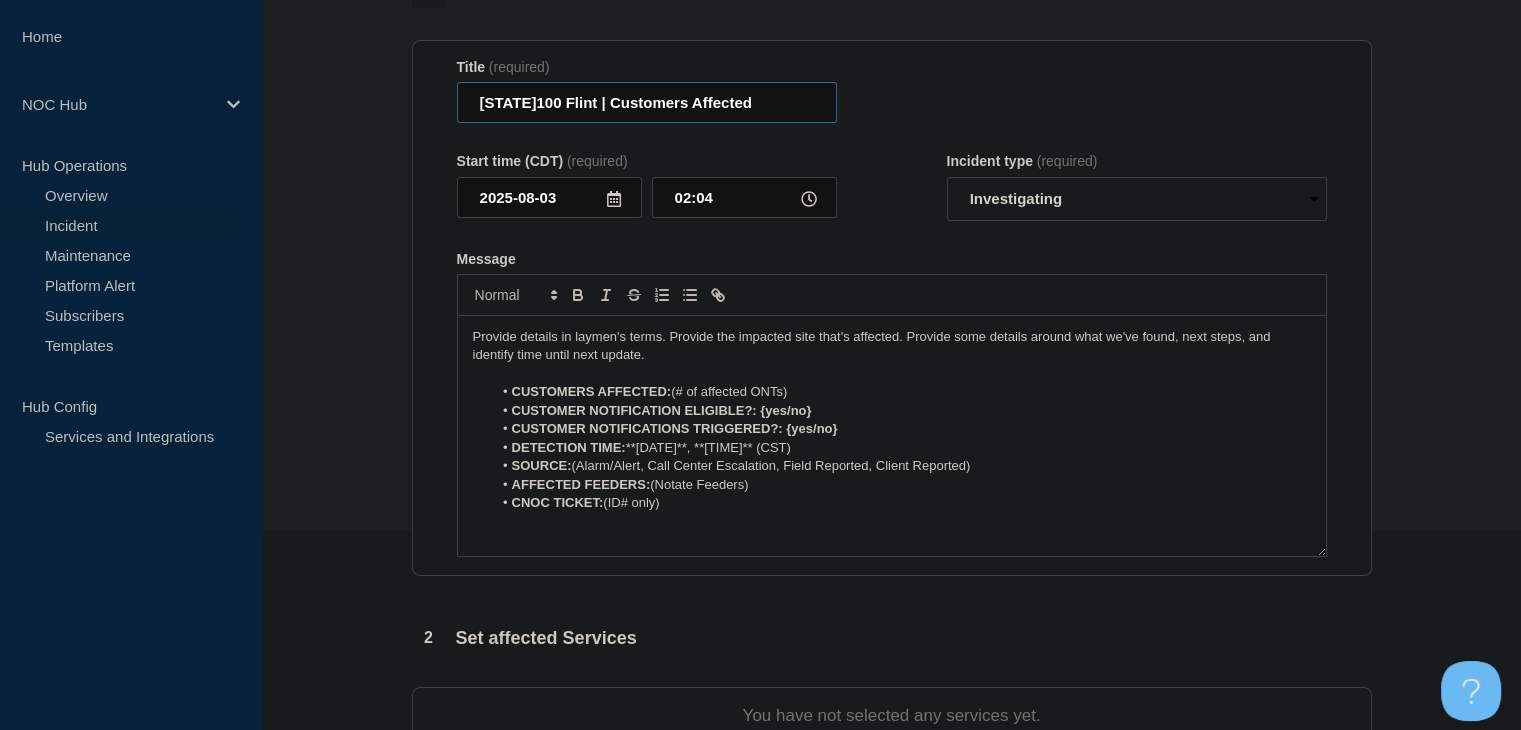 type on "[STATE]100 Flint | Customers Affected" 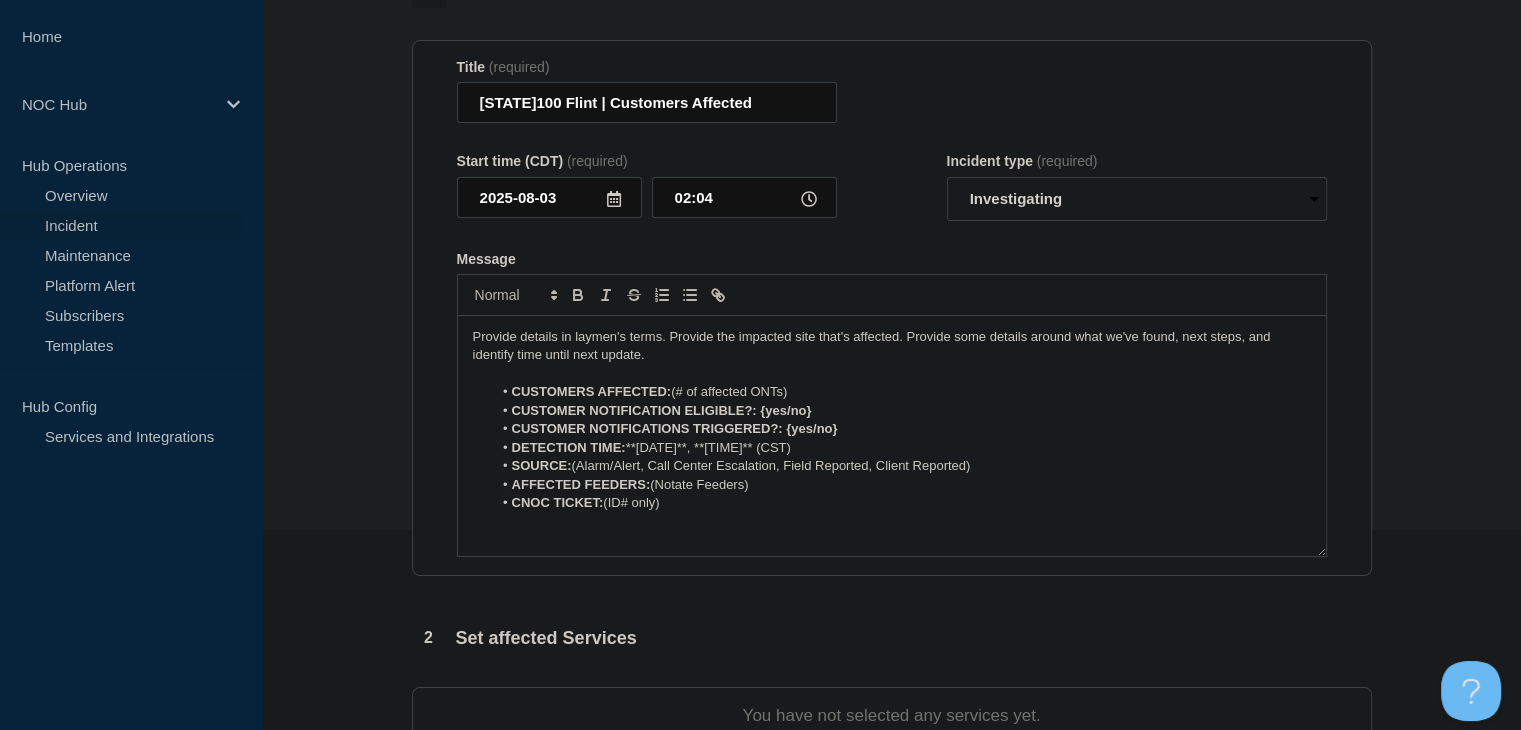 drag, startPoint x: 802, startPoint y: 390, endPoint x: 680, endPoint y: 397, distance: 122.20065 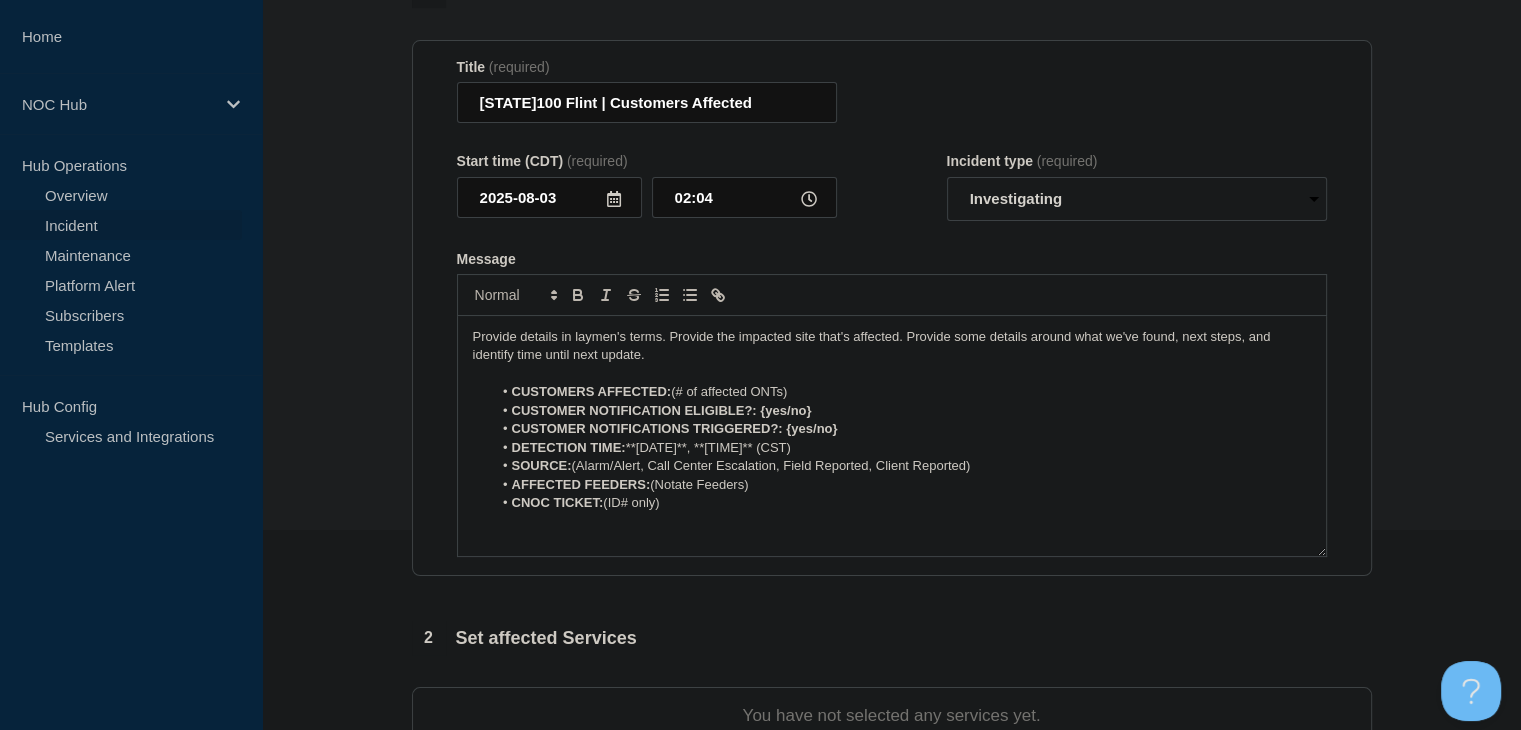 click on "CUSTOMERS AFFECTED: (# of affected ONTs)" at bounding box center [901, 392] 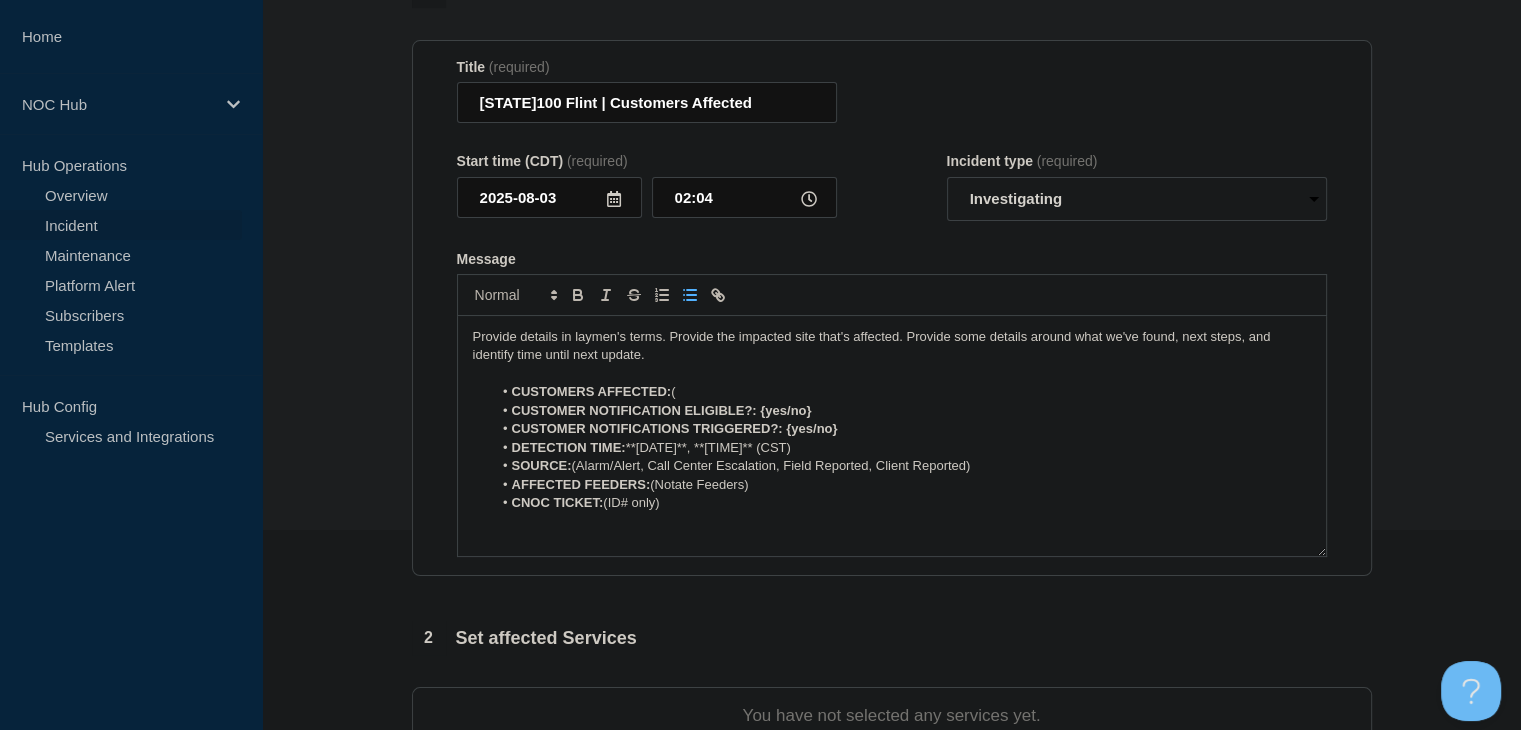 type 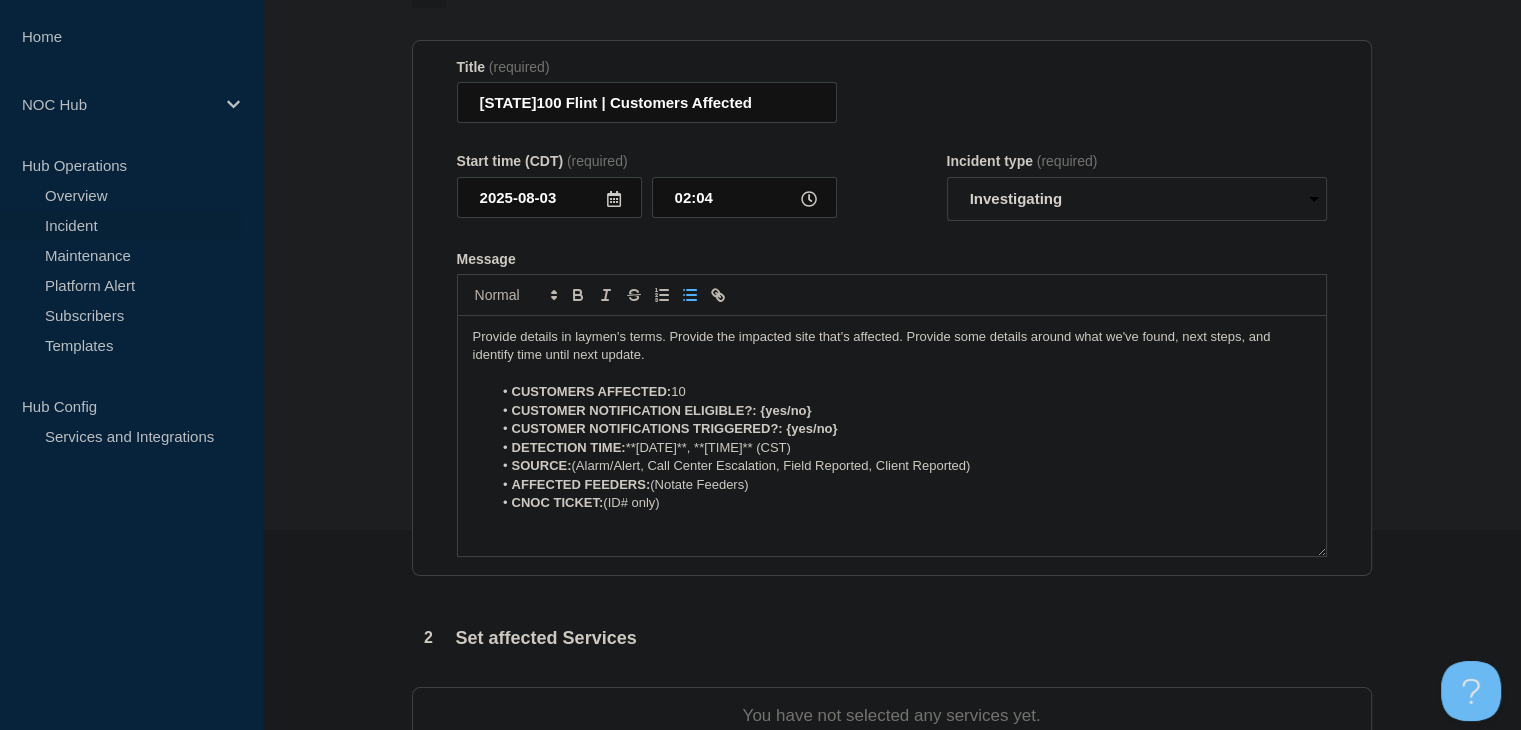 click on "CUSTOMER NOTIFICATION ELIGIBLE?: {yes/no}" at bounding box center (901, 411) 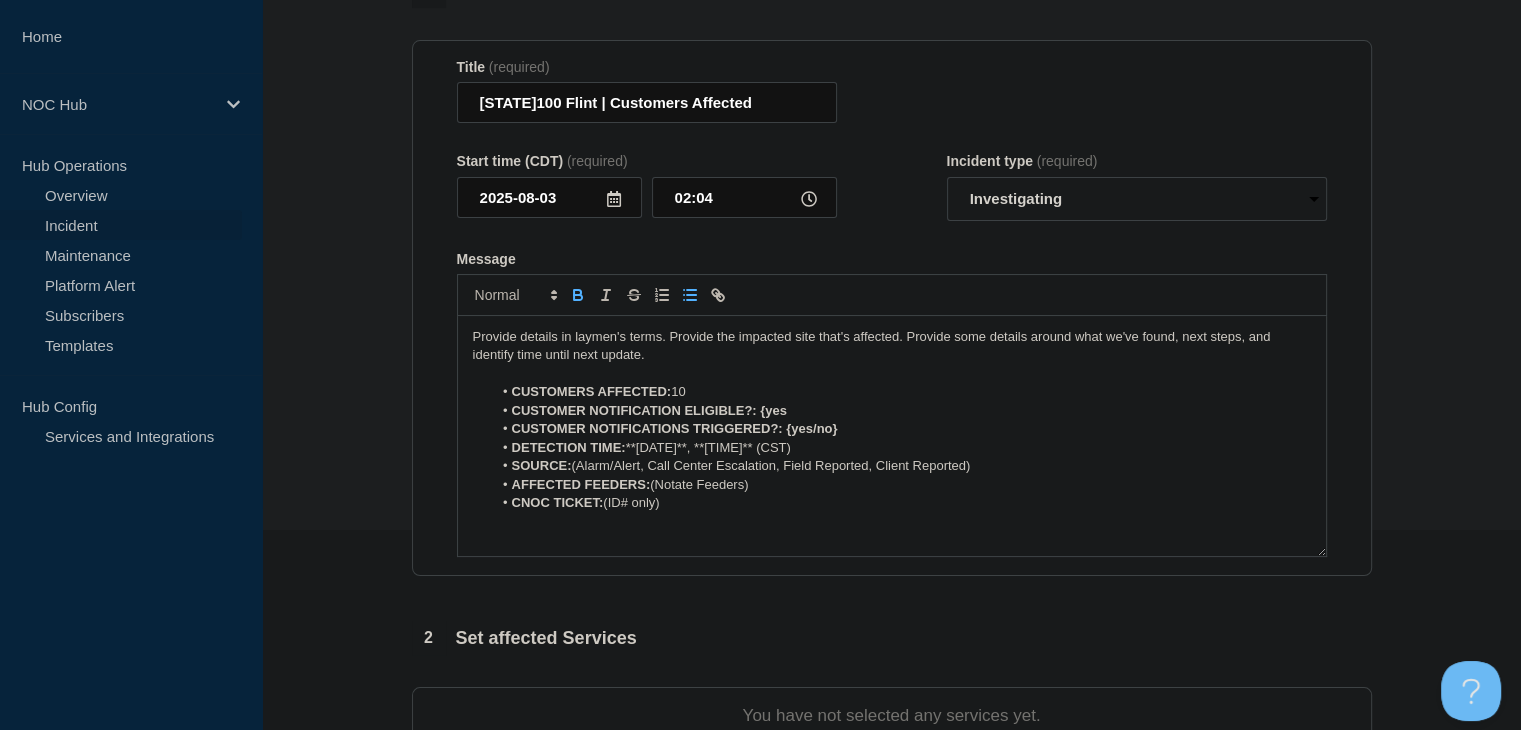 click on "CUSTOMER NOTIFICATION ELIGIBLE?: {yes" at bounding box center (649, 410) 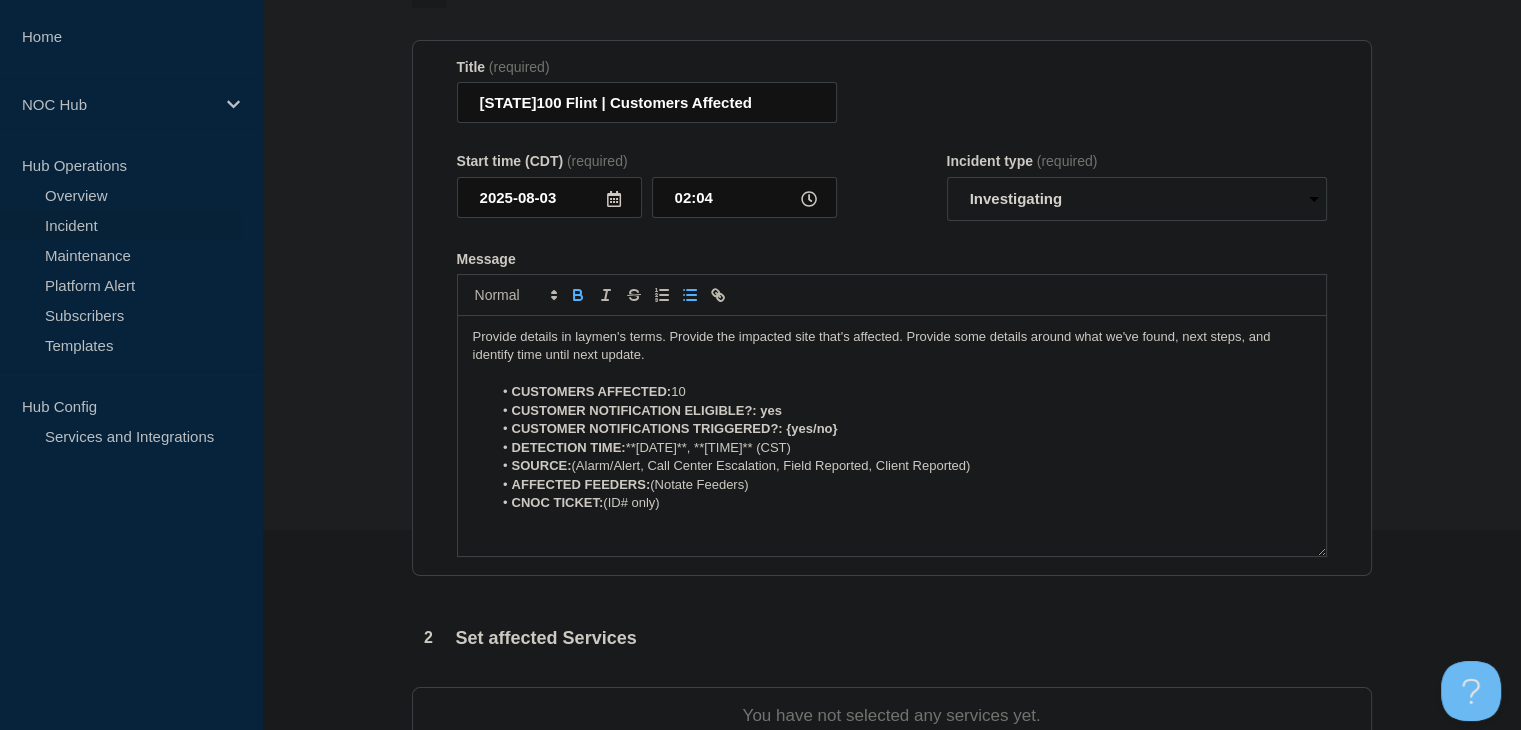 click on "CUSTOMER NOTIFICATION ELIGIBLE?: yes" at bounding box center [647, 410] 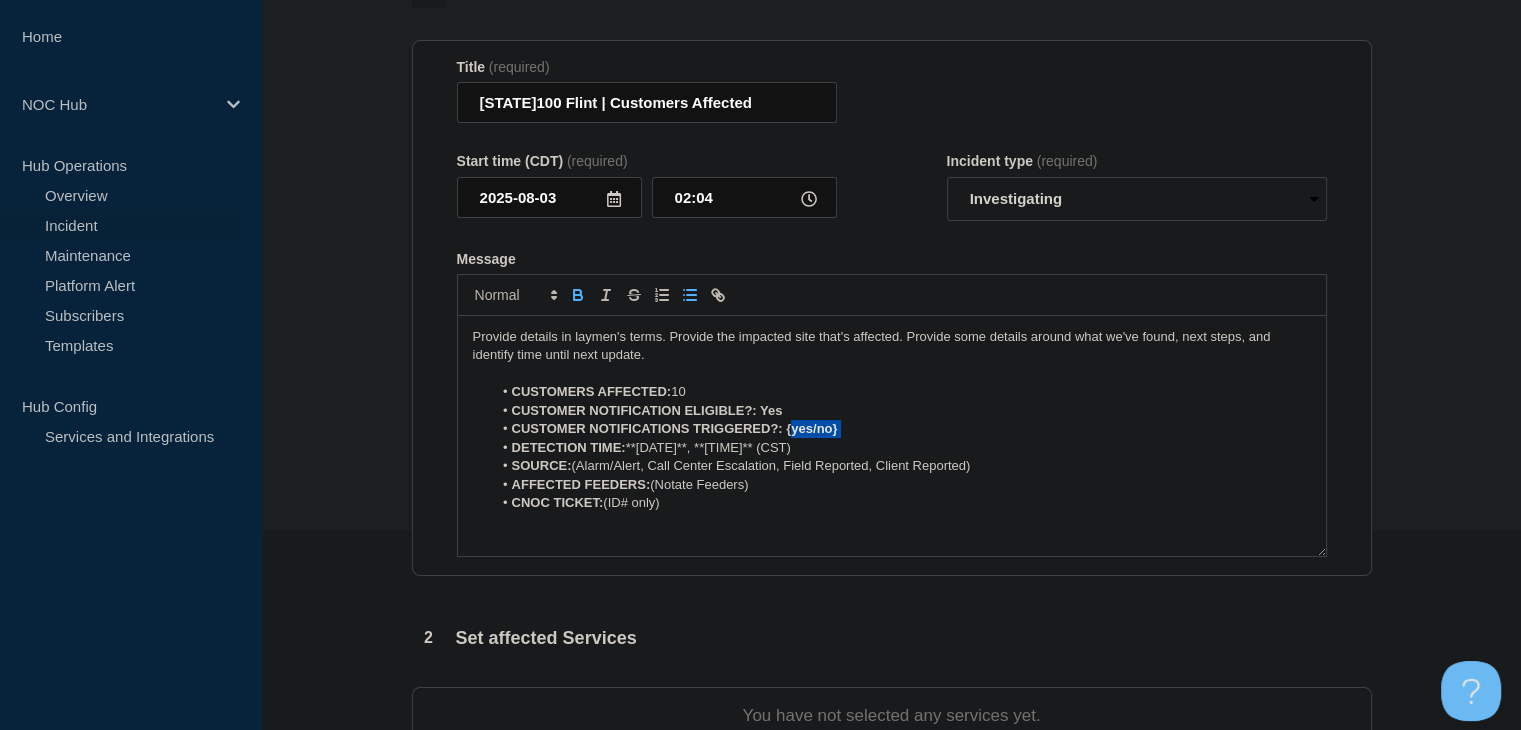 drag, startPoint x: 843, startPoint y: 433, endPoint x: 791, endPoint y: 433, distance: 52 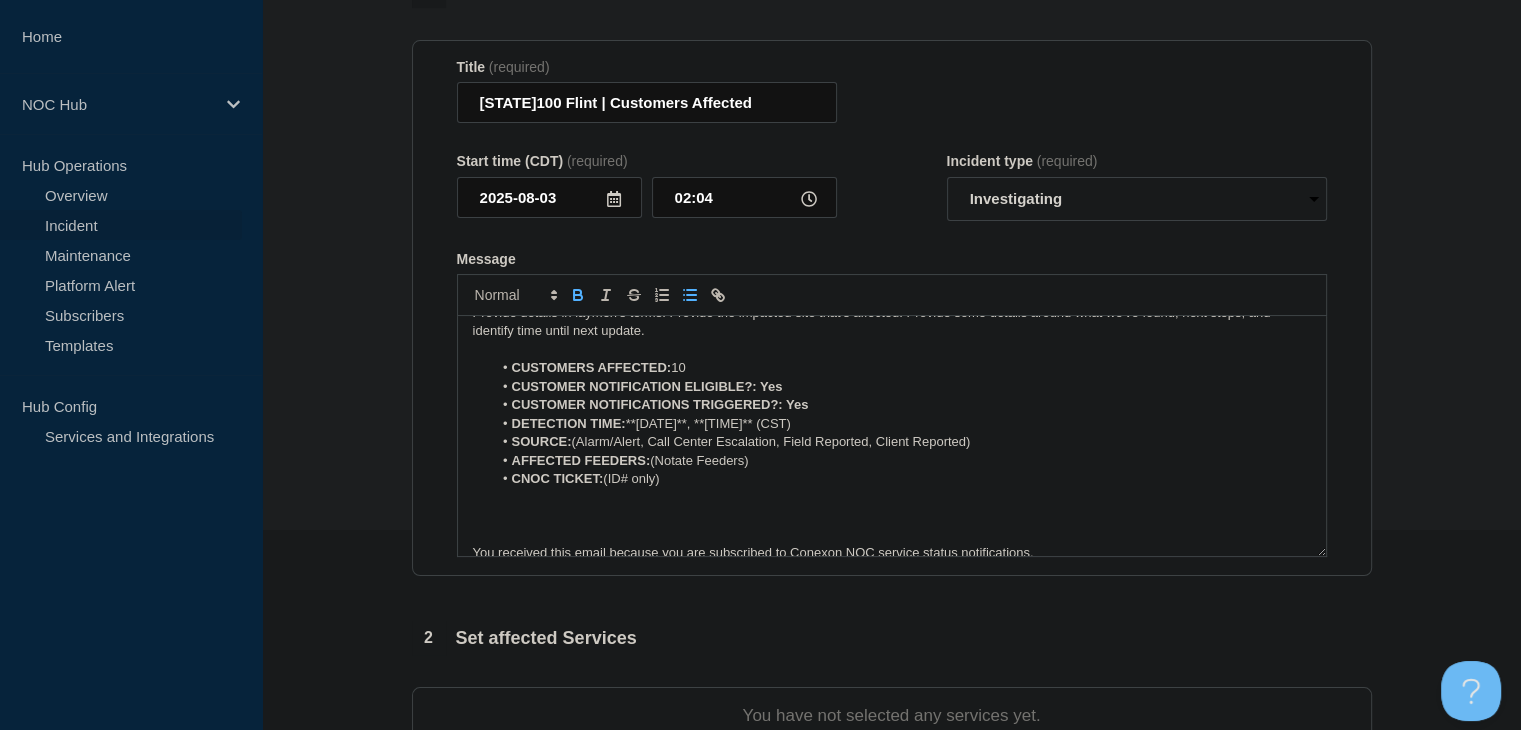 scroll, scrollTop: 0, scrollLeft: 0, axis: both 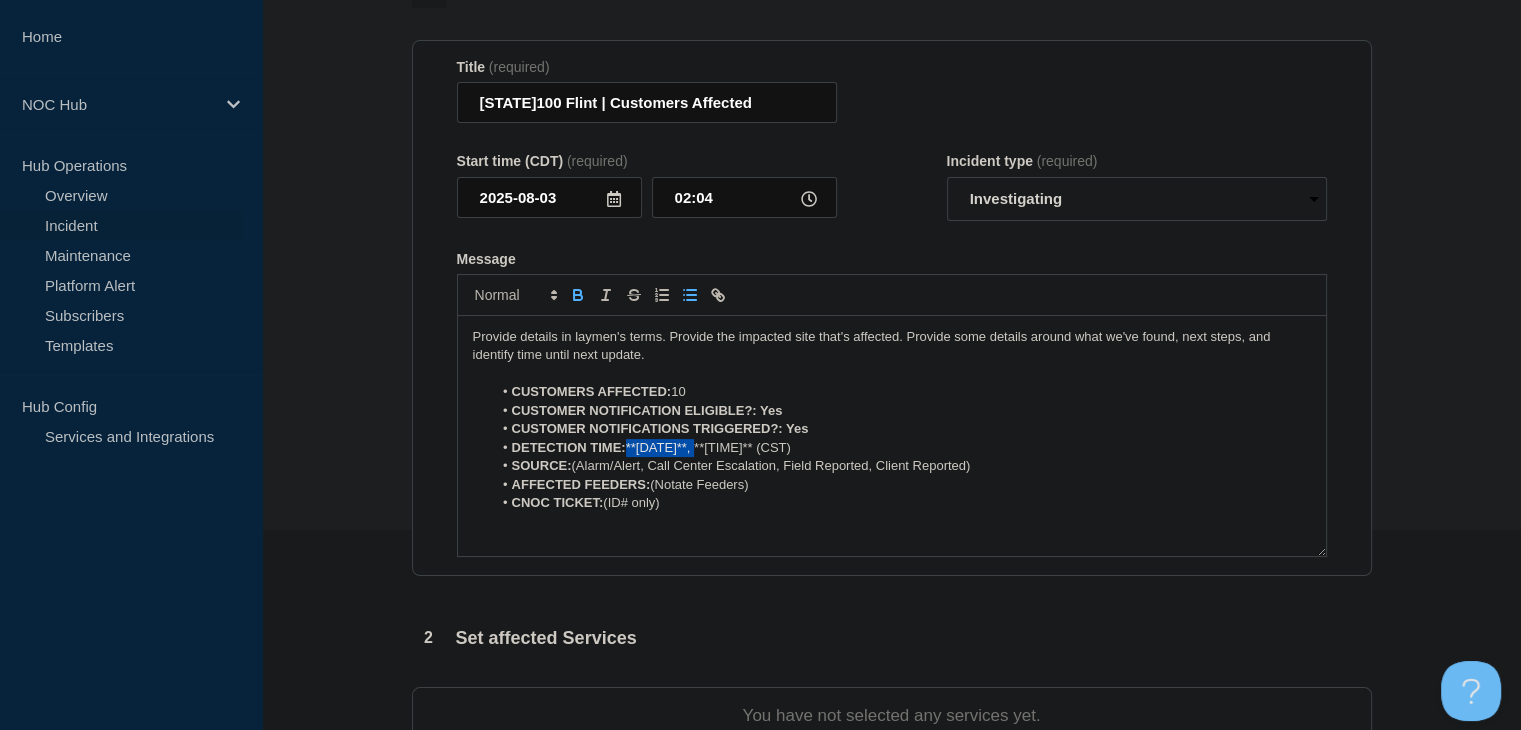 drag, startPoint x: 723, startPoint y: 452, endPoint x: 631, endPoint y: 453, distance: 92.00543 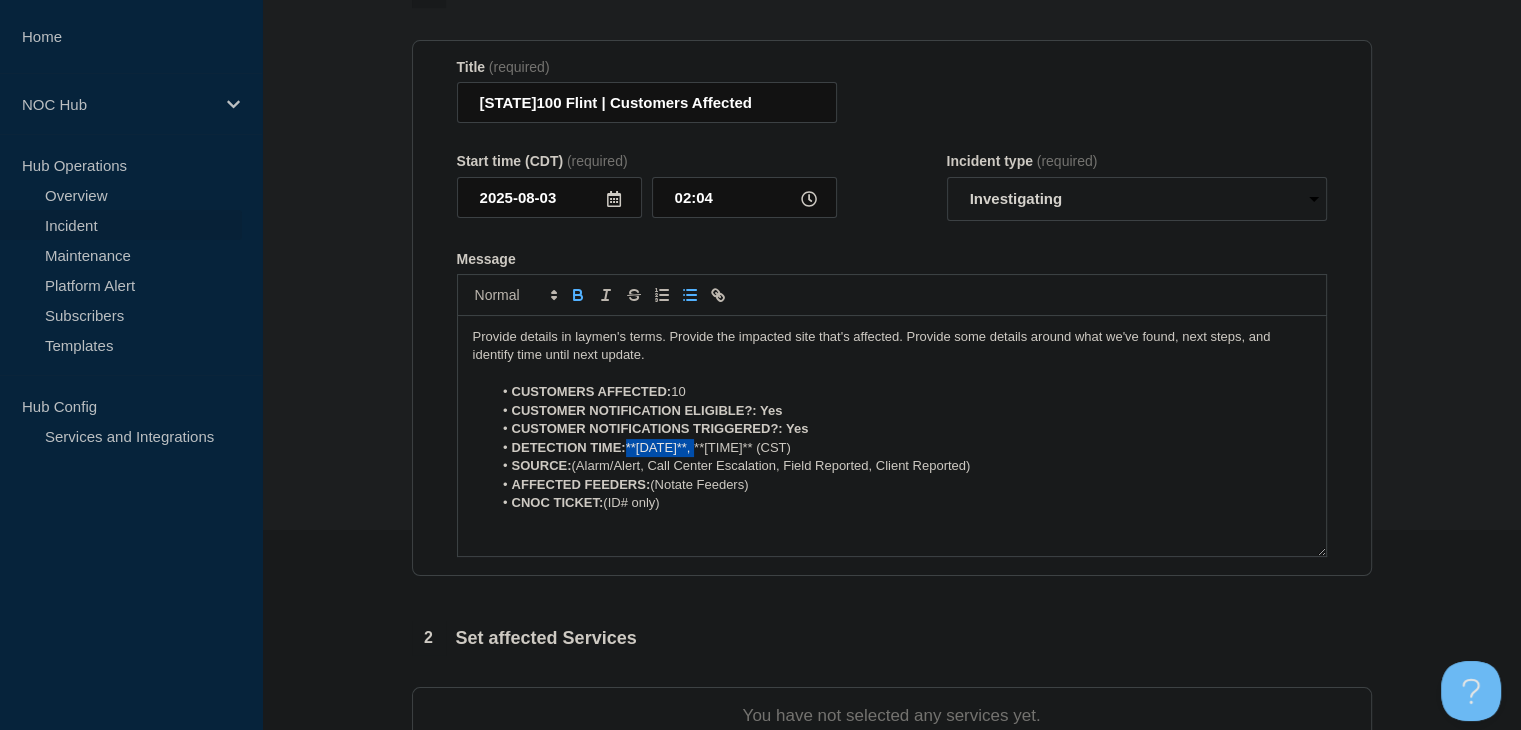 click on "DETECTION TIME: **[DATE]**, **[TIME]** (CST)" at bounding box center (901, 448) 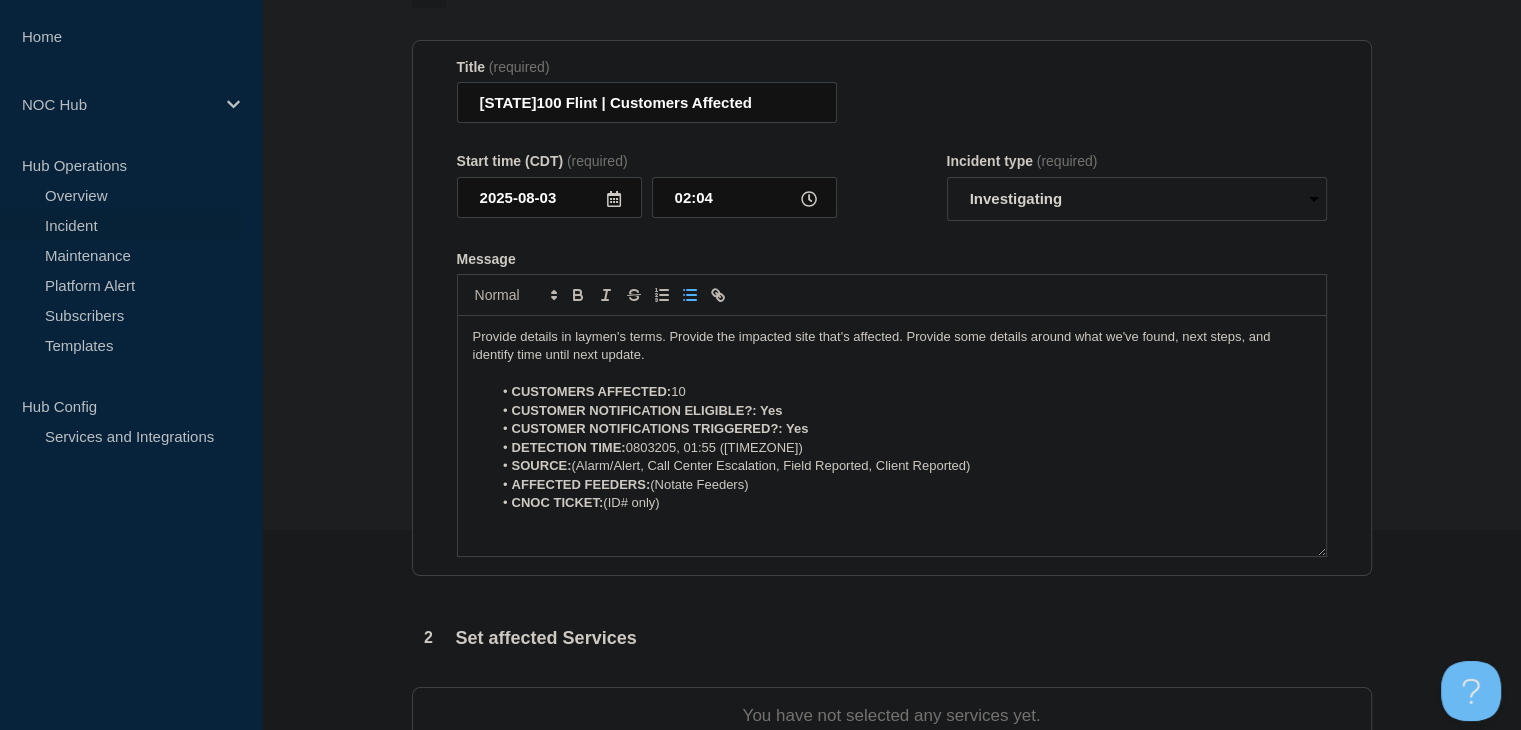click on "DETECTION TIME:  0803205, 01:55 ([TIMEZONE])" at bounding box center [901, 448] 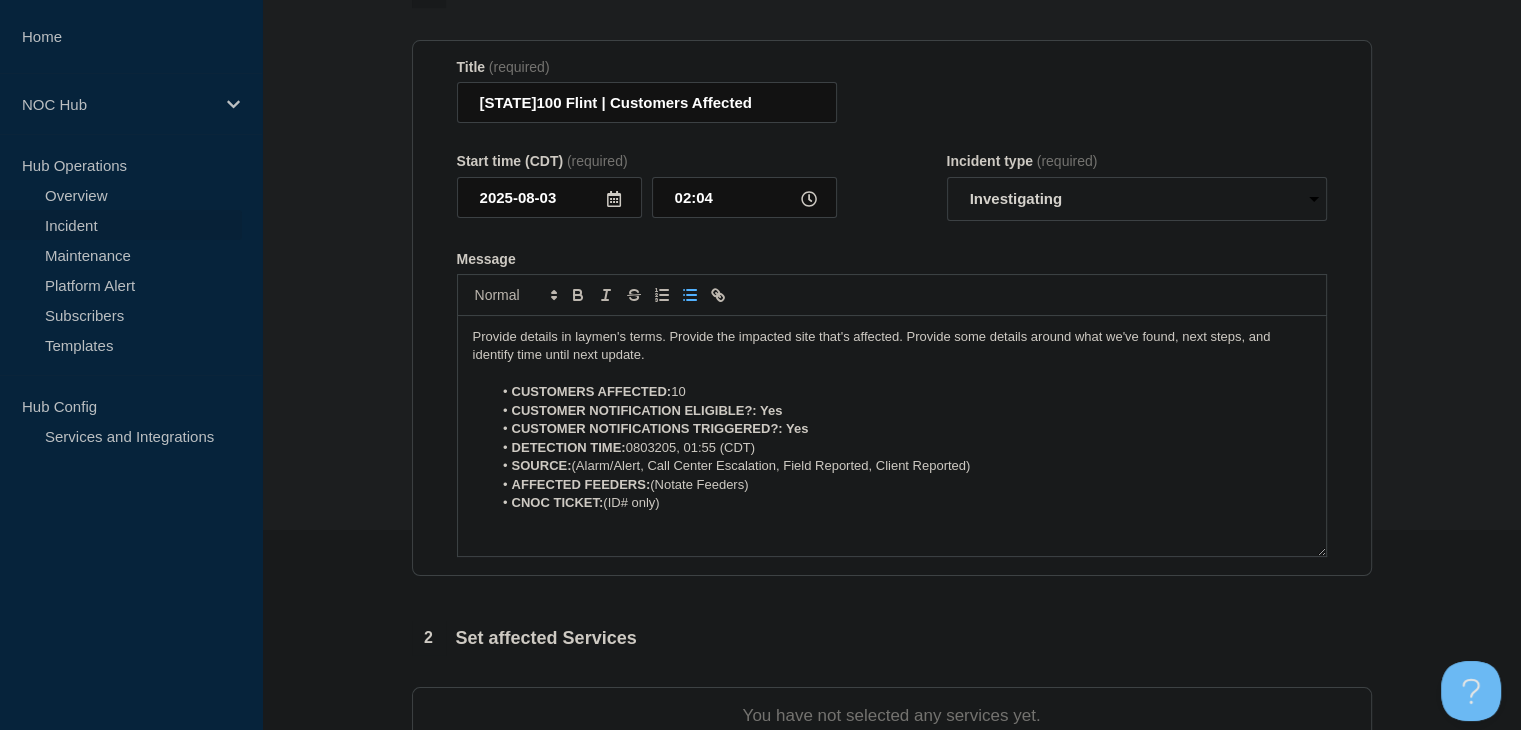 drag, startPoint x: 985, startPoint y: 467, endPoint x: 649, endPoint y: 473, distance: 336.05356 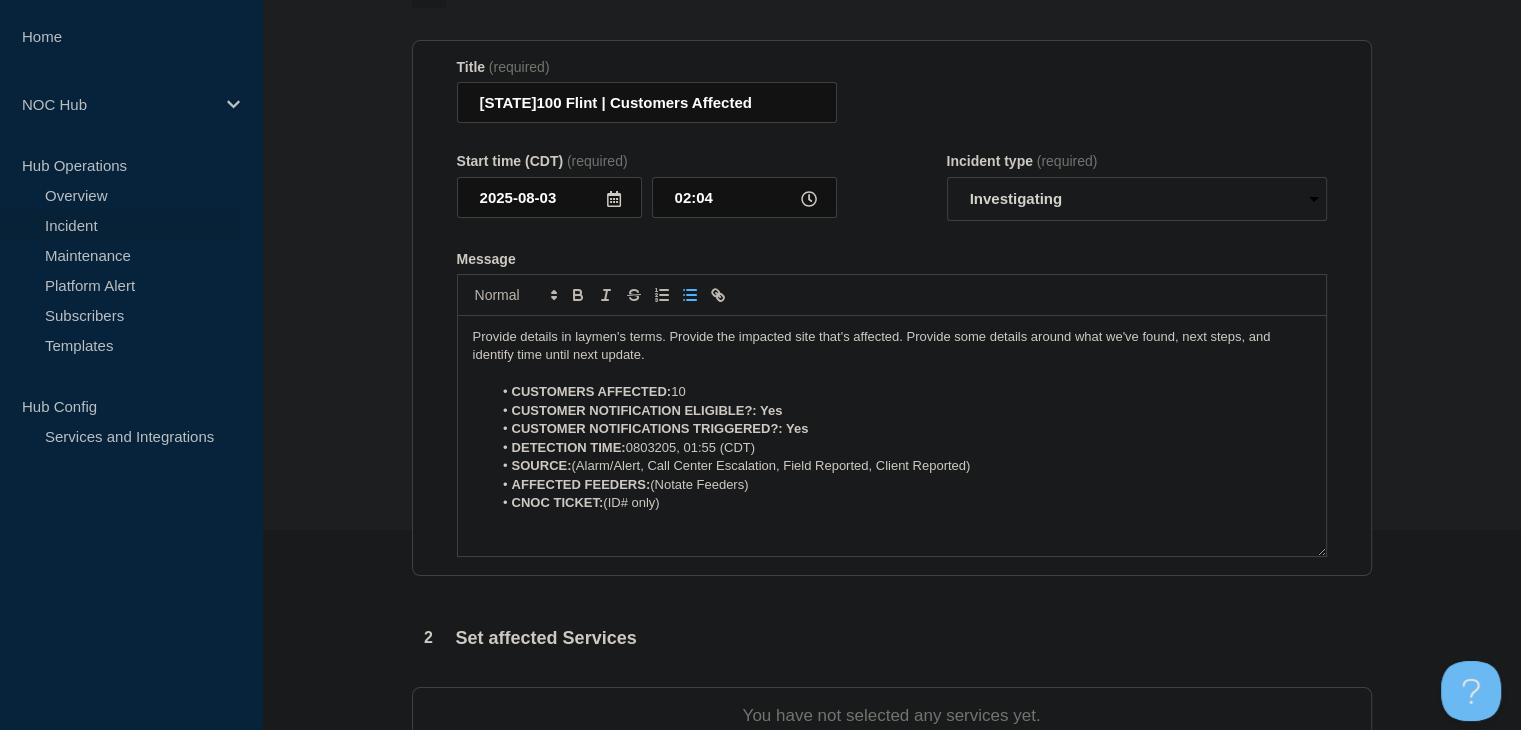 click on "SOURCE:  (Alarm/Alert, Call Center Escalation, Field Reported, Client Reported)" at bounding box center (901, 466) 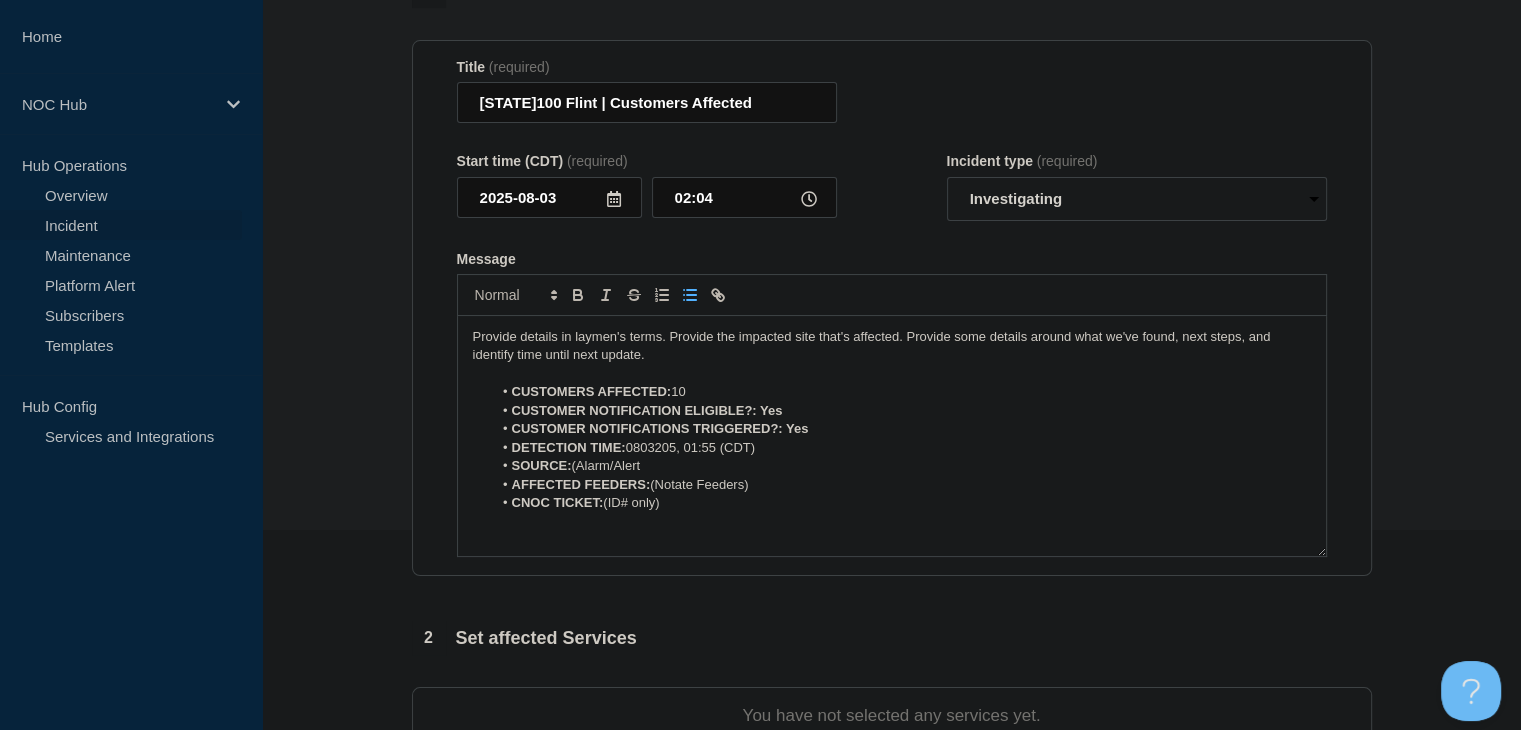 click on "SOURCE:  (Alarm/Alert" at bounding box center [901, 466] 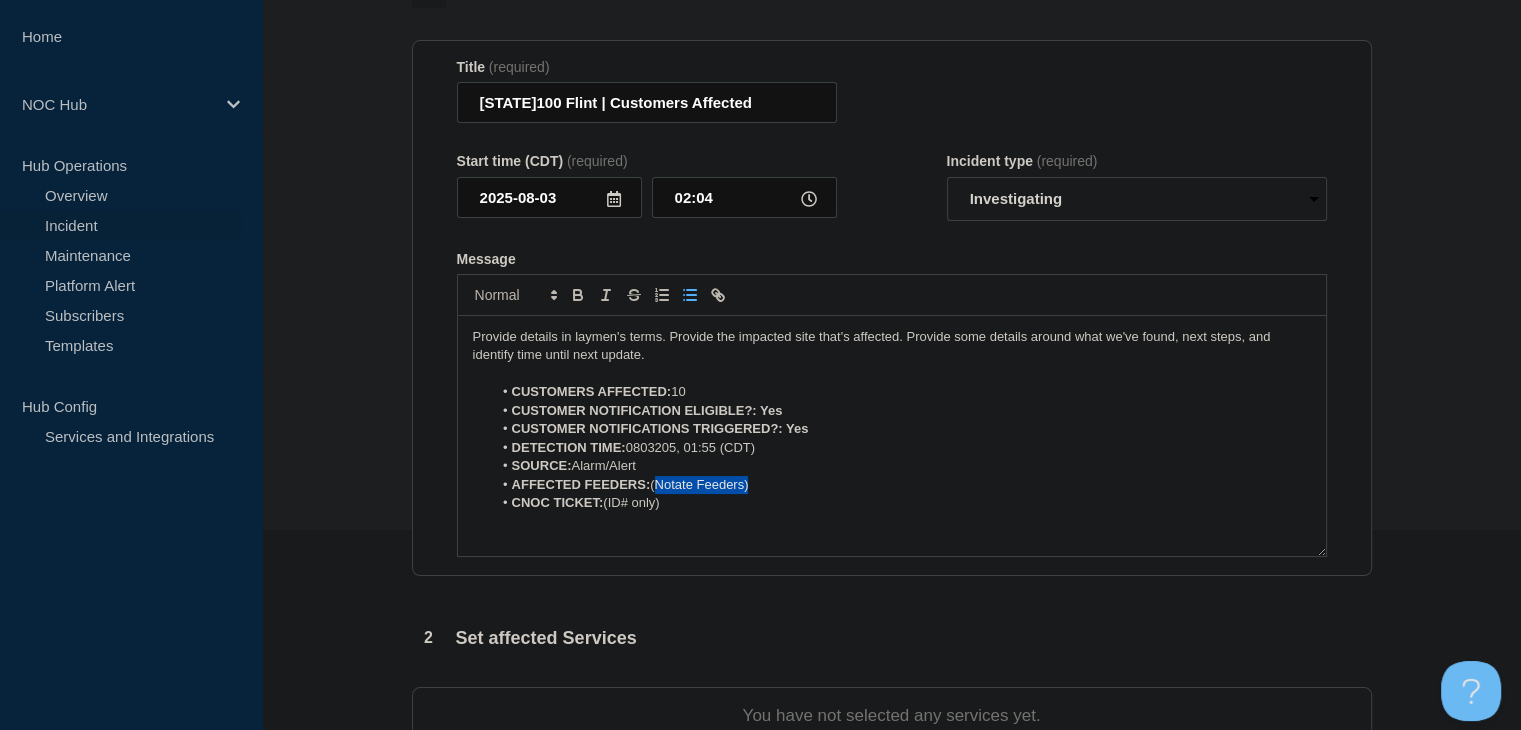 drag, startPoint x: 816, startPoint y: 489, endPoint x: 660, endPoint y: 492, distance: 156.02884 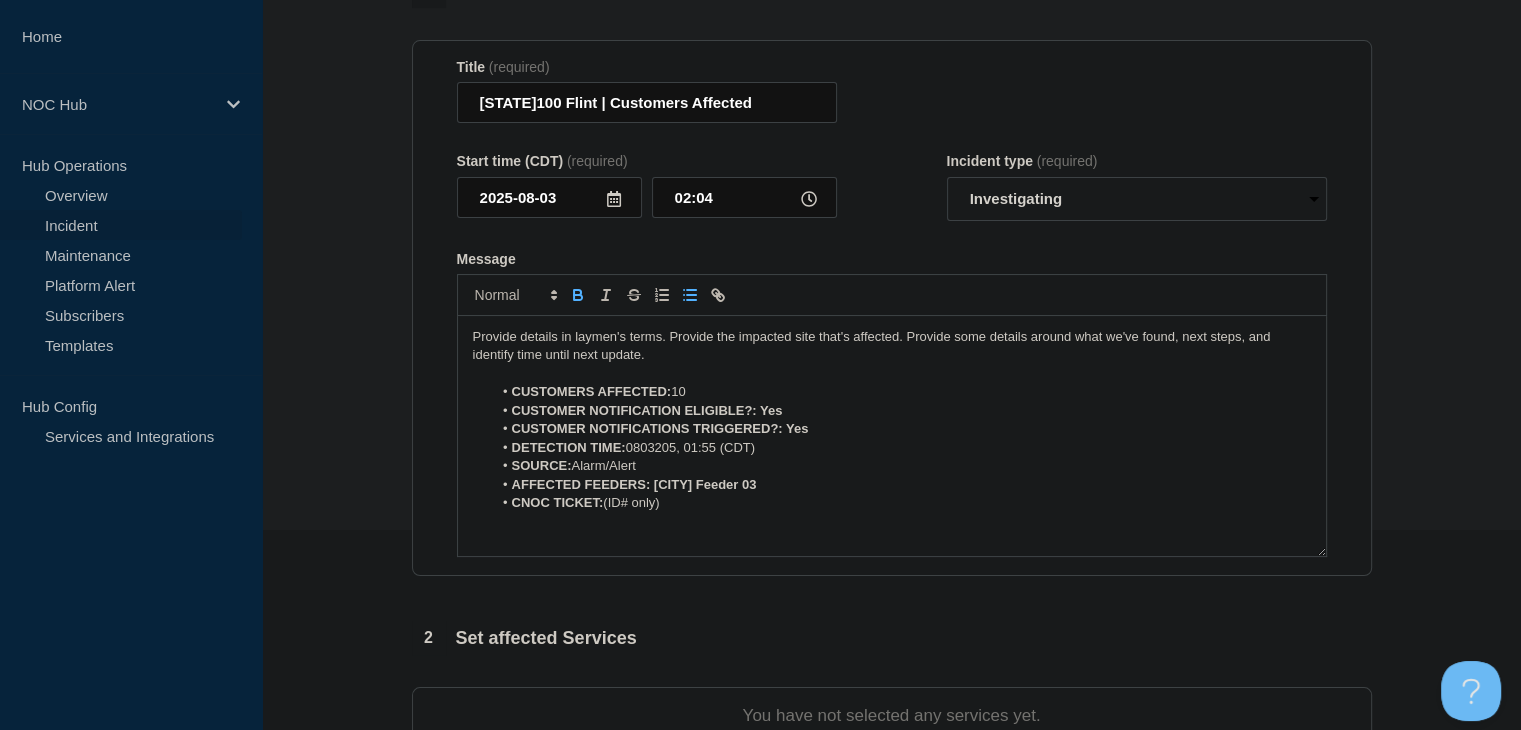 click on "CNOC TICKET:  (ID# only)" at bounding box center [901, 503] 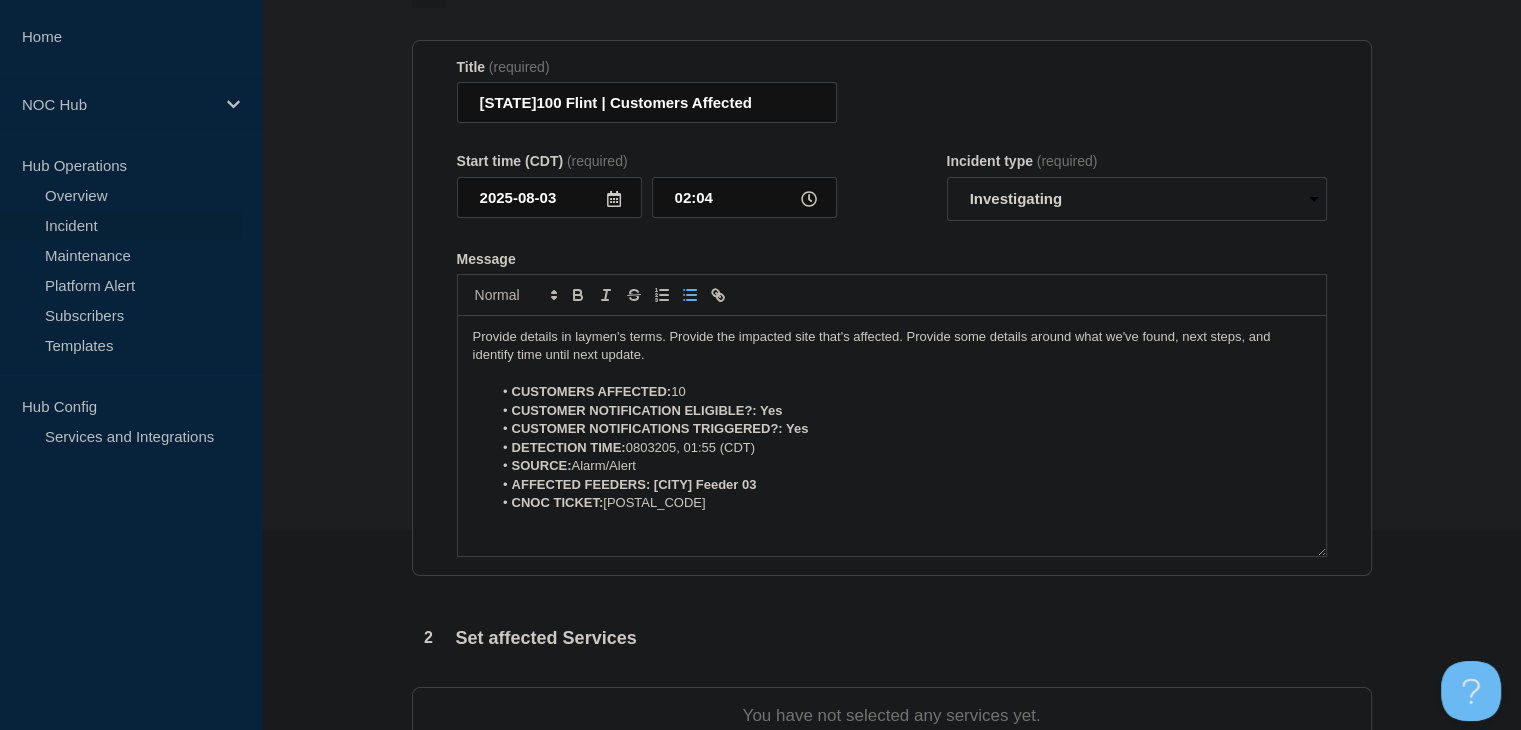 drag, startPoint x: 804, startPoint y: 493, endPoint x: 647, endPoint y: 448, distance: 163.32176 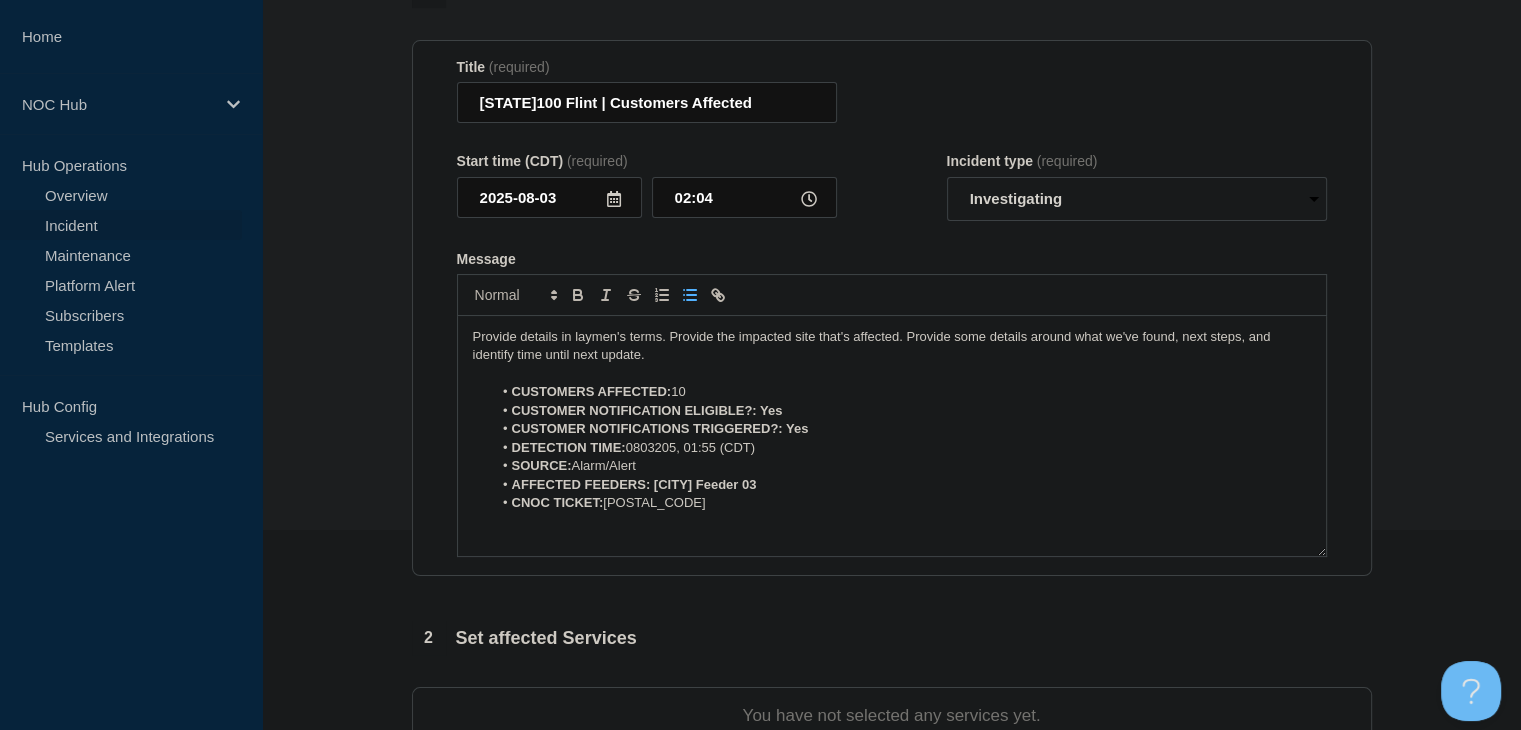 click on "AFFECTED FEEDERS: [CITY] Feeder 03" at bounding box center [901, 485] 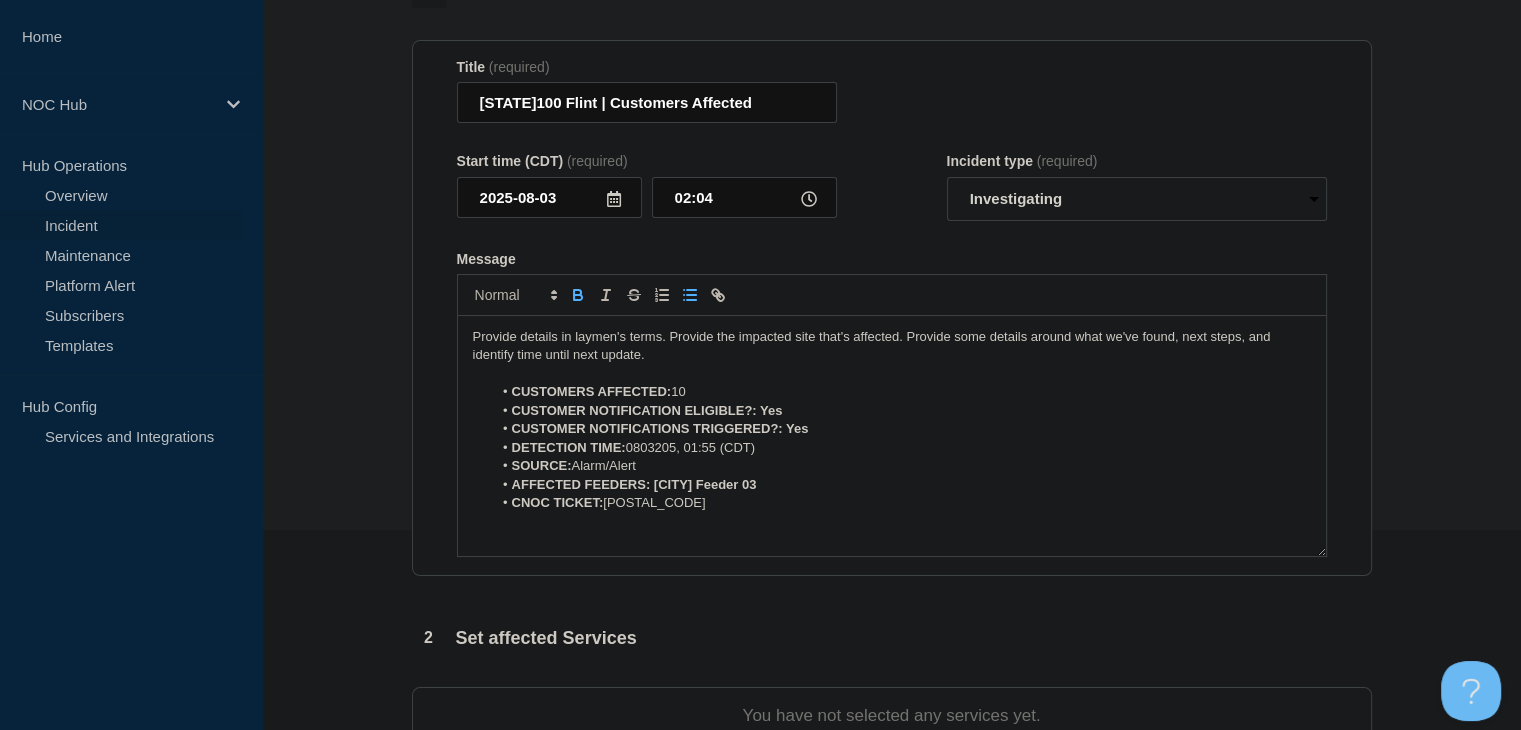 click 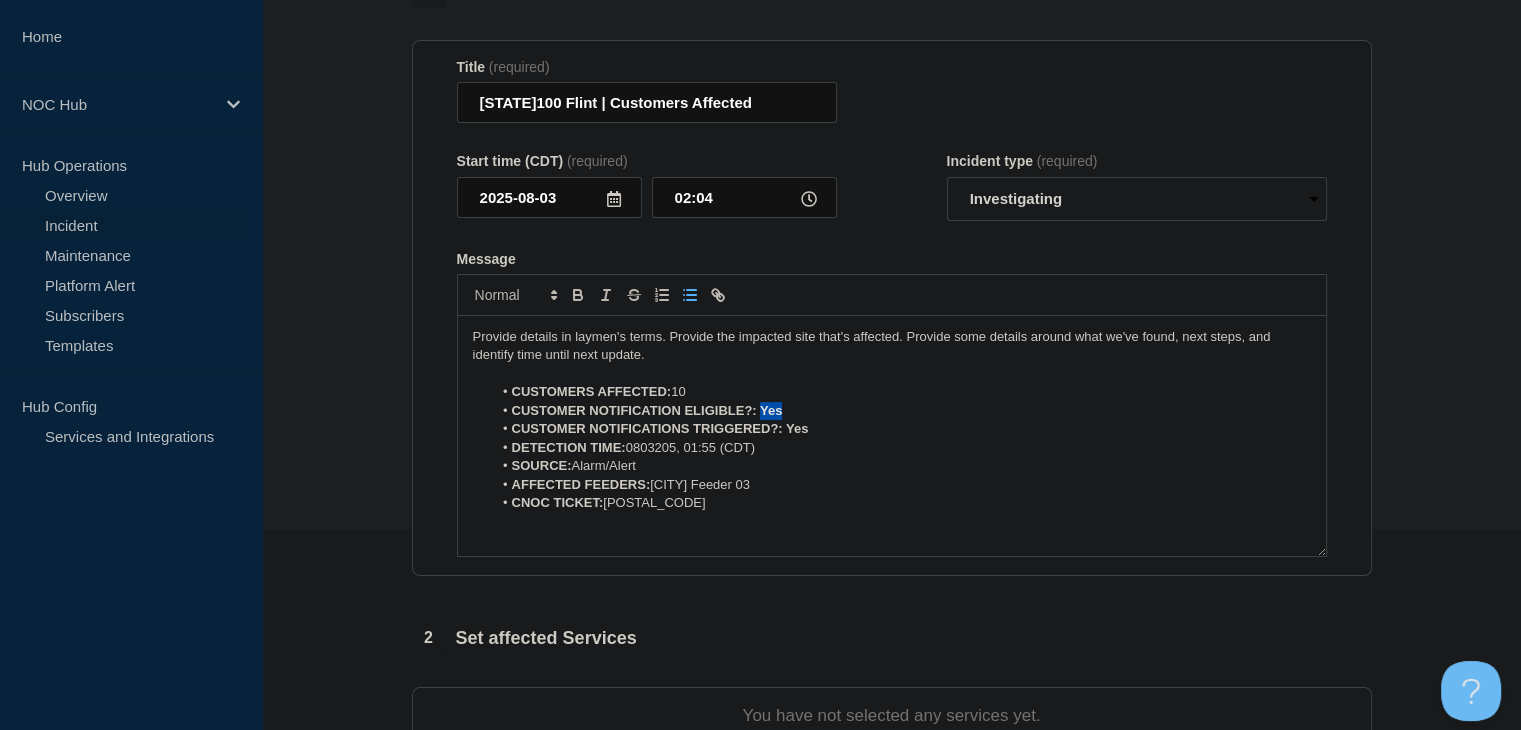 drag, startPoint x: 784, startPoint y: 418, endPoint x: 760, endPoint y: 420, distance: 24.083189 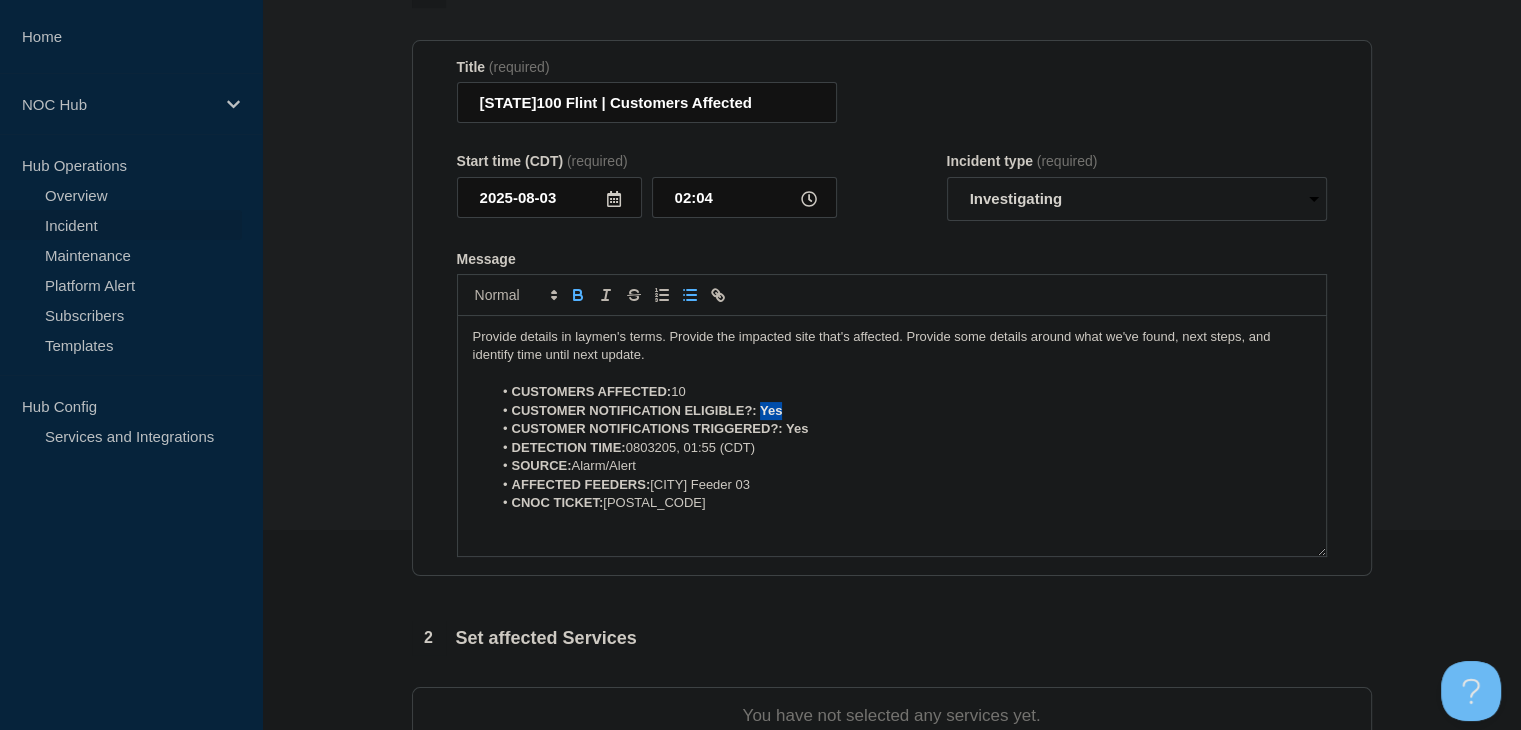 click 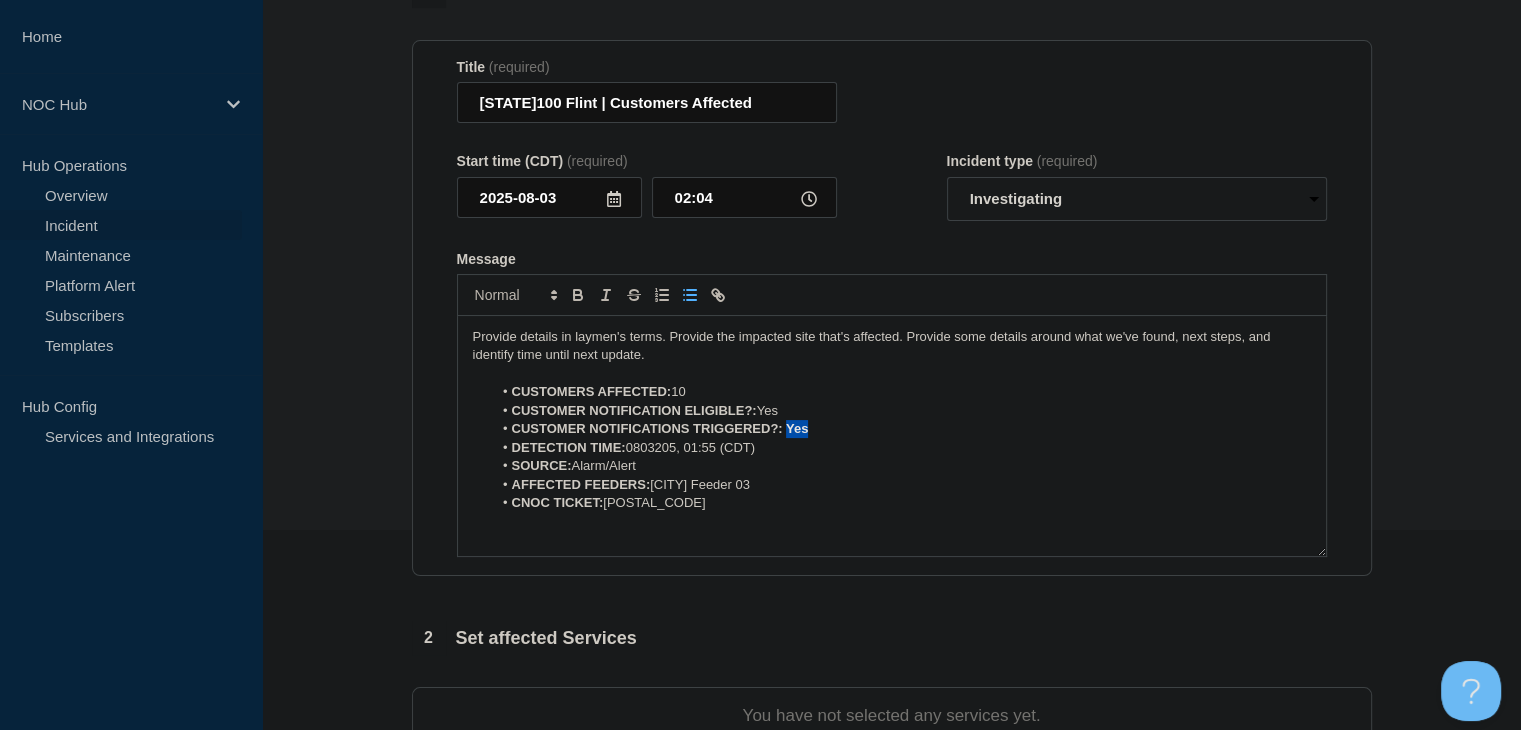 drag, startPoint x: 802, startPoint y: 439, endPoint x: 784, endPoint y: 440, distance: 18.027756 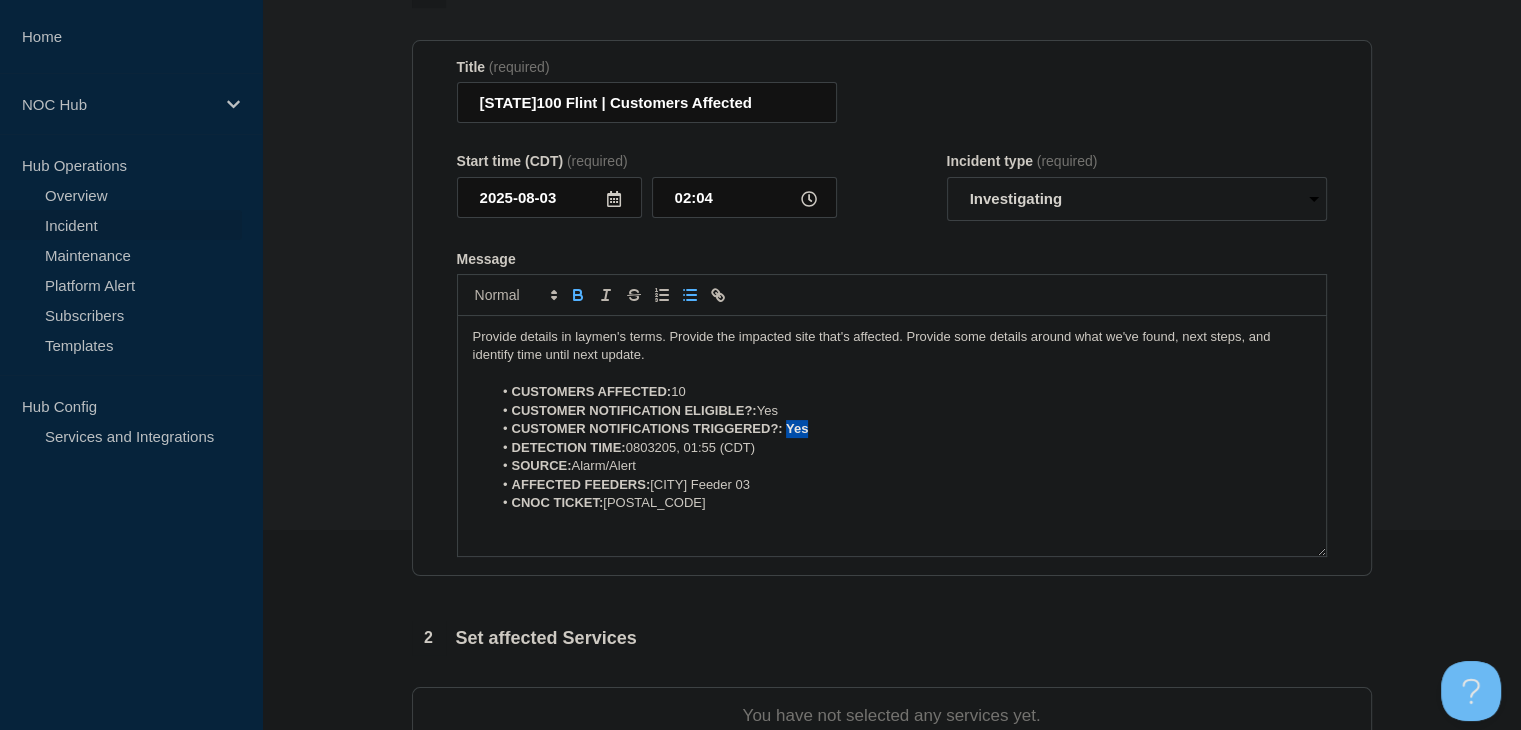 click 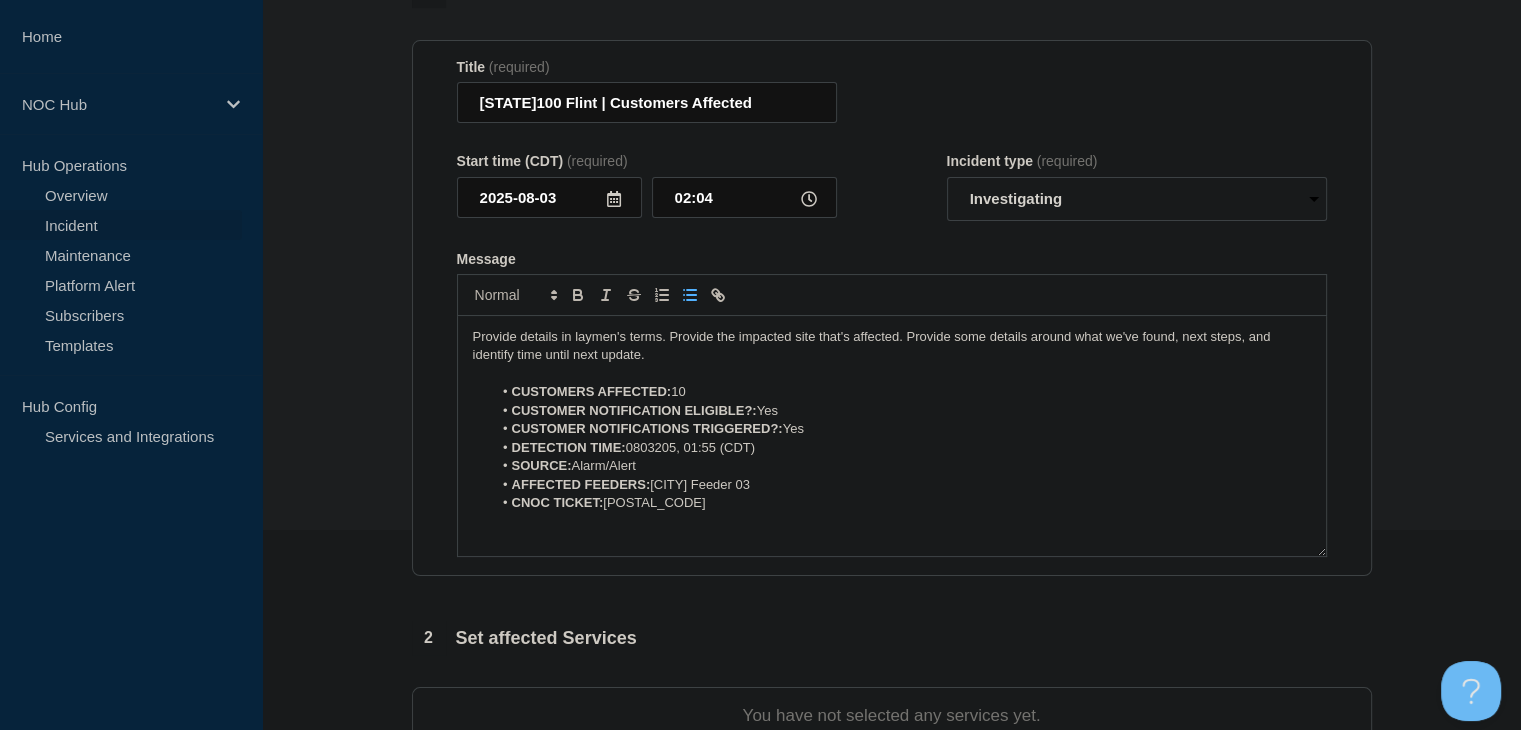 scroll, scrollTop: 500, scrollLeft: 0, axis: vertical 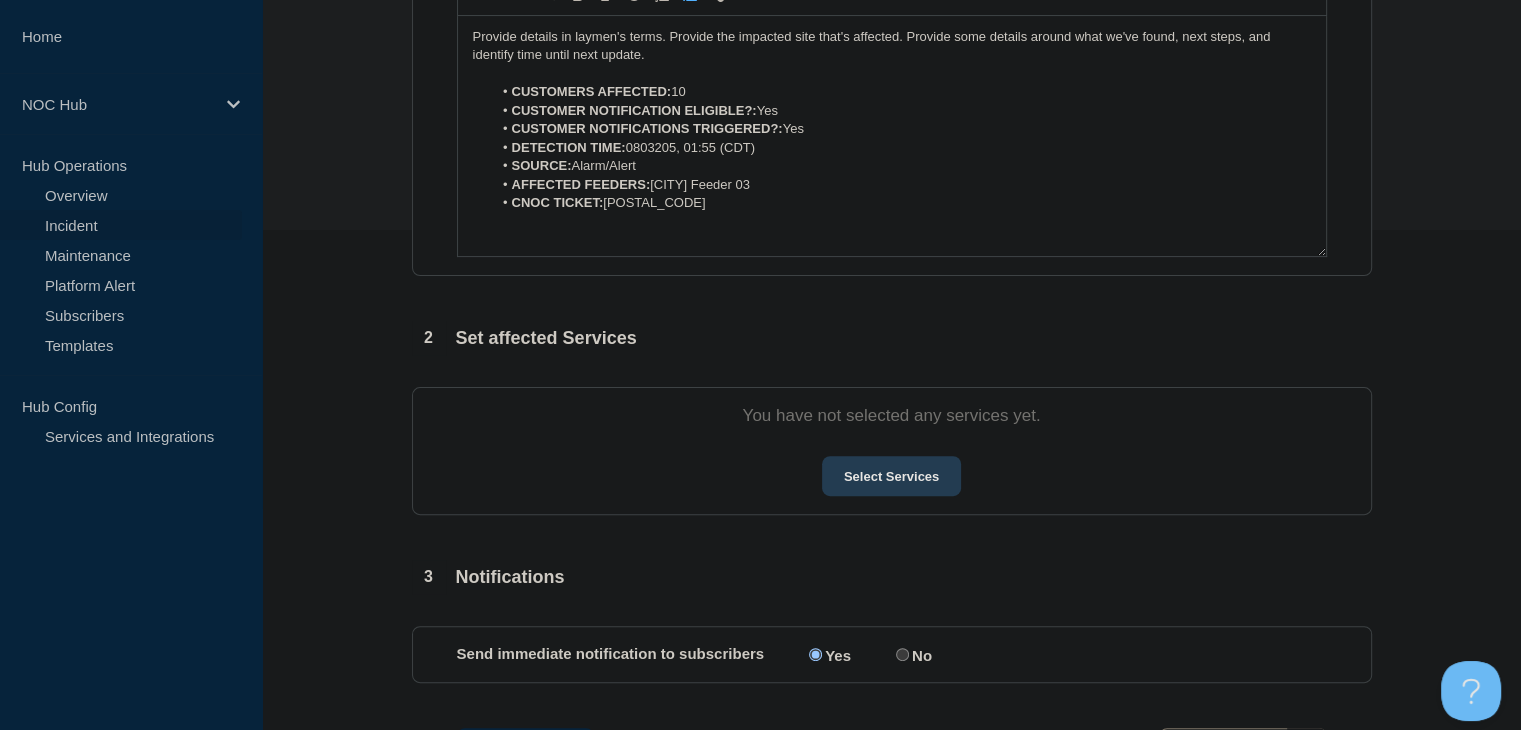 click on "Select Services" at bounding box center [891, 476] 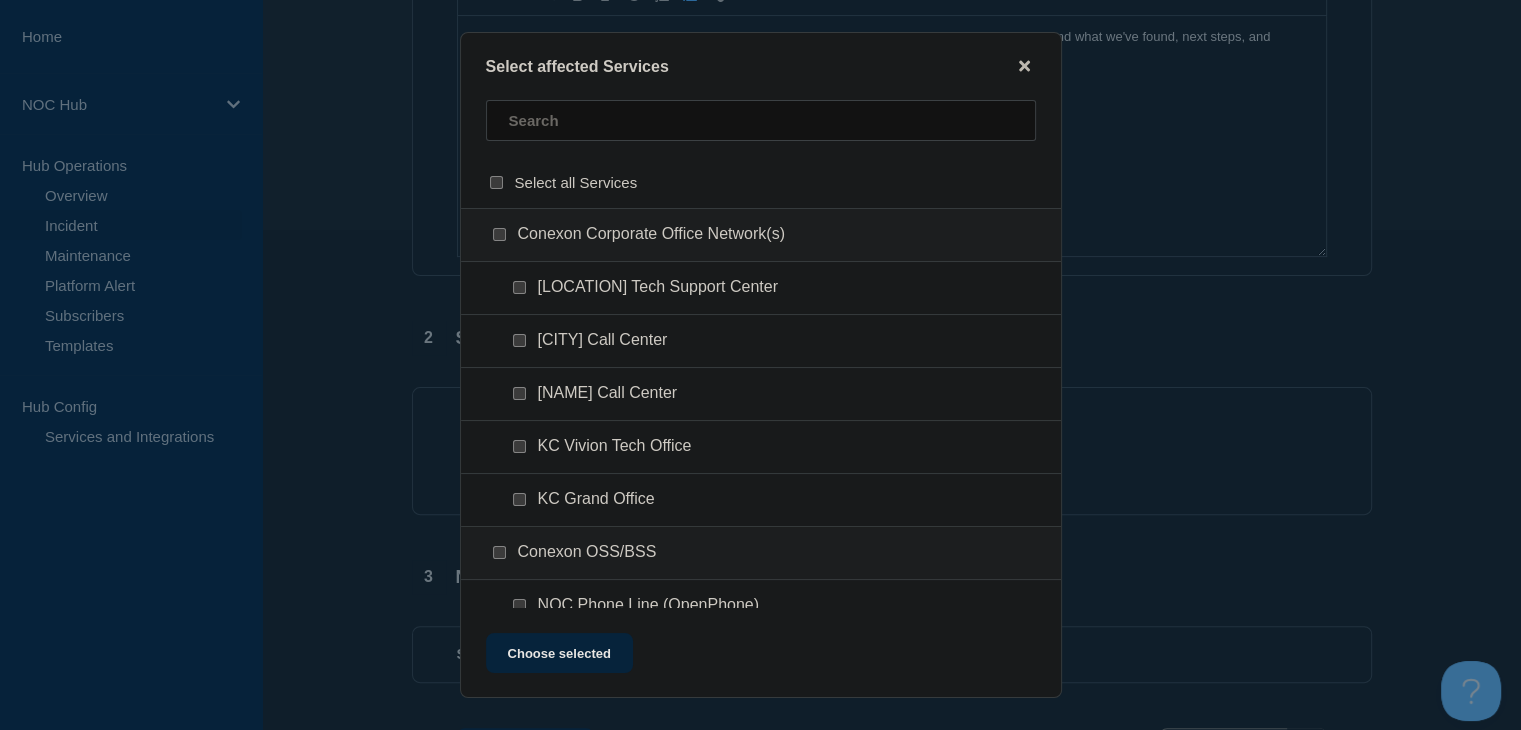 click 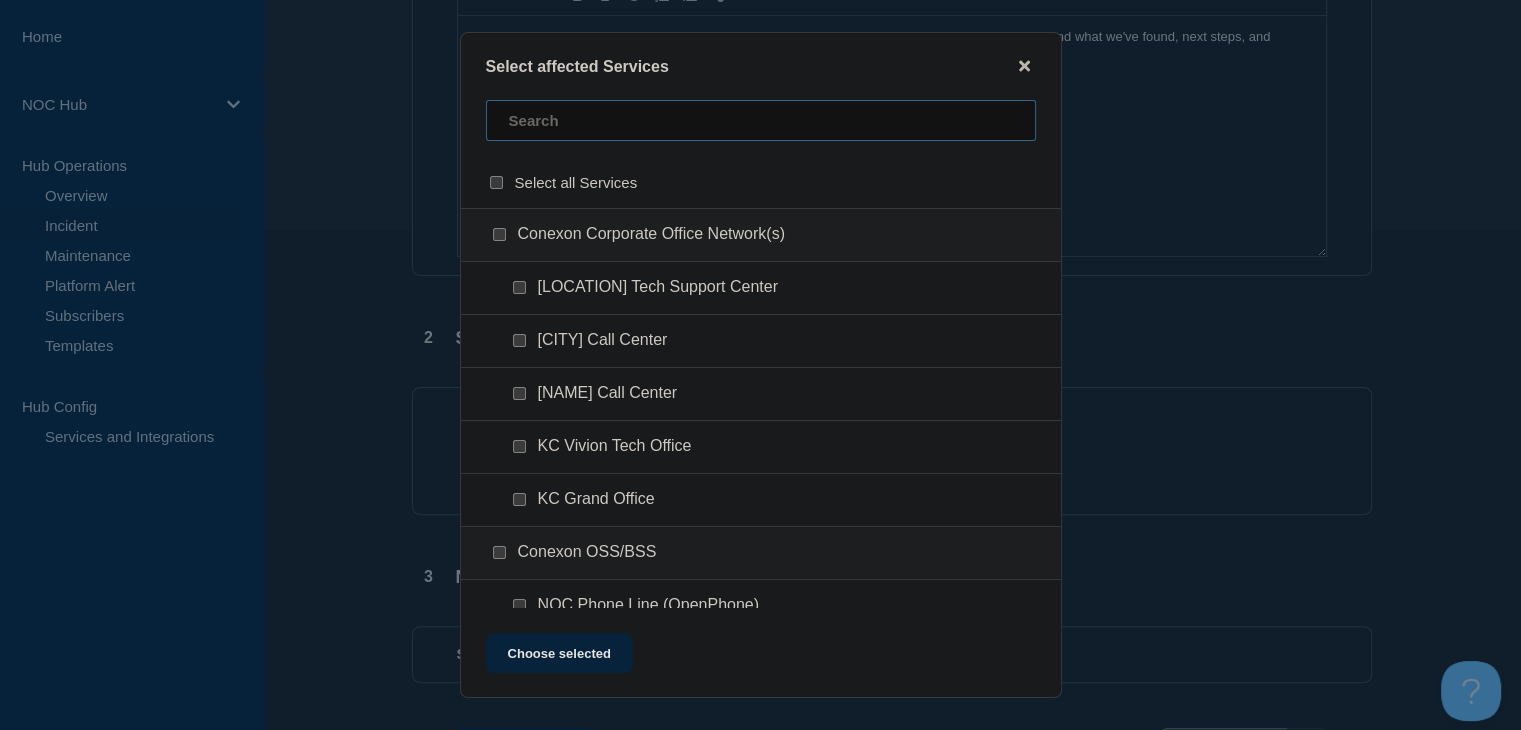 click at bounding box center [761, 120] 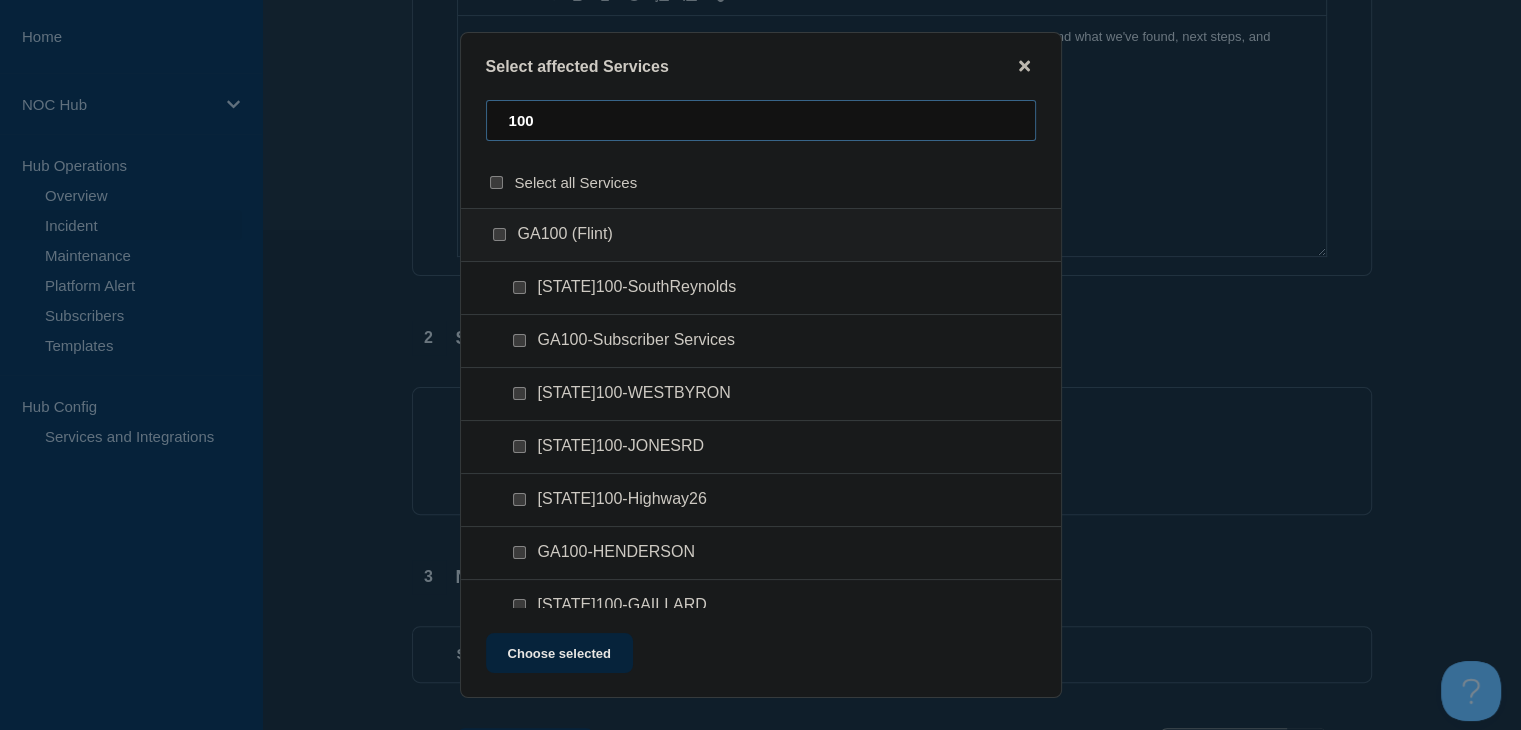 type on "100" 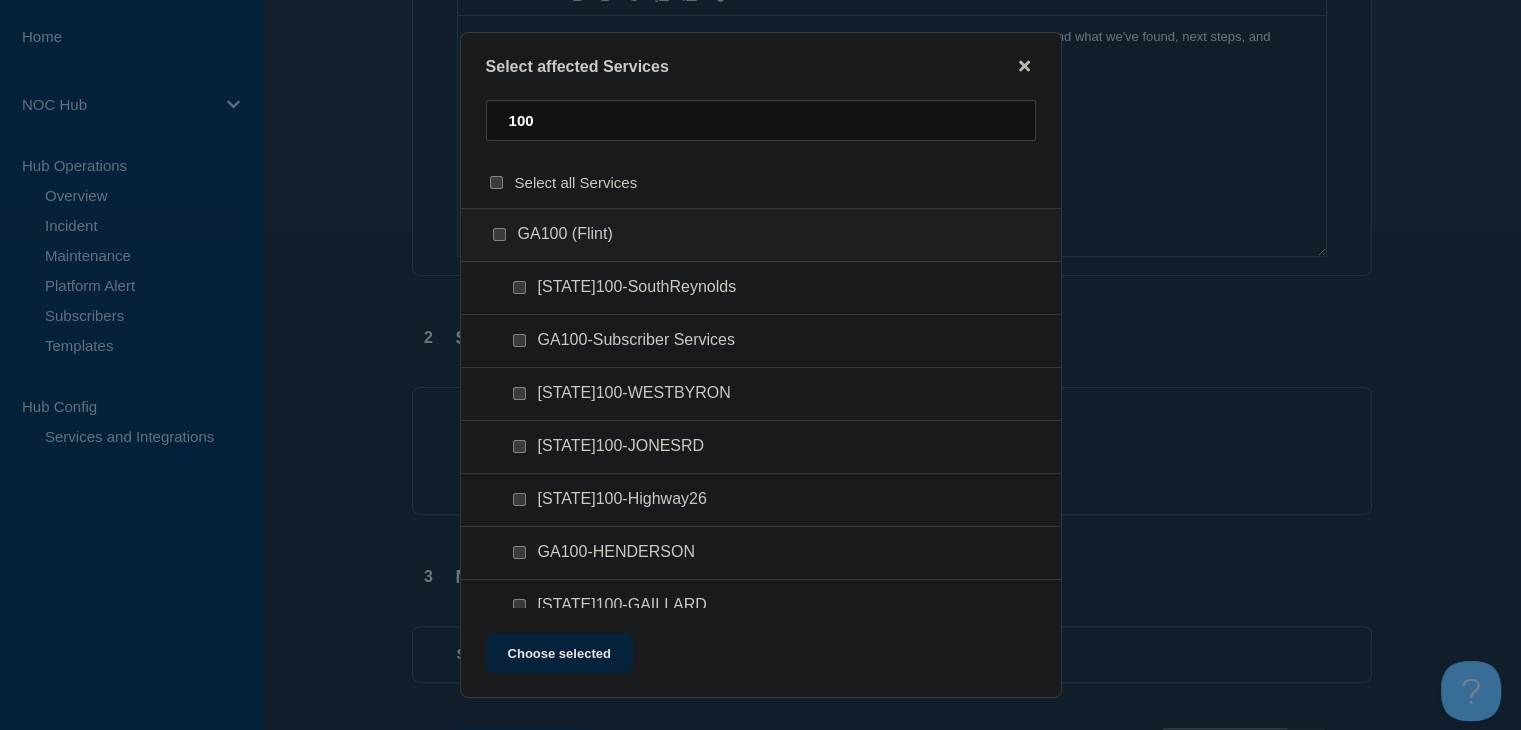 click at bounding box center (523, 341) 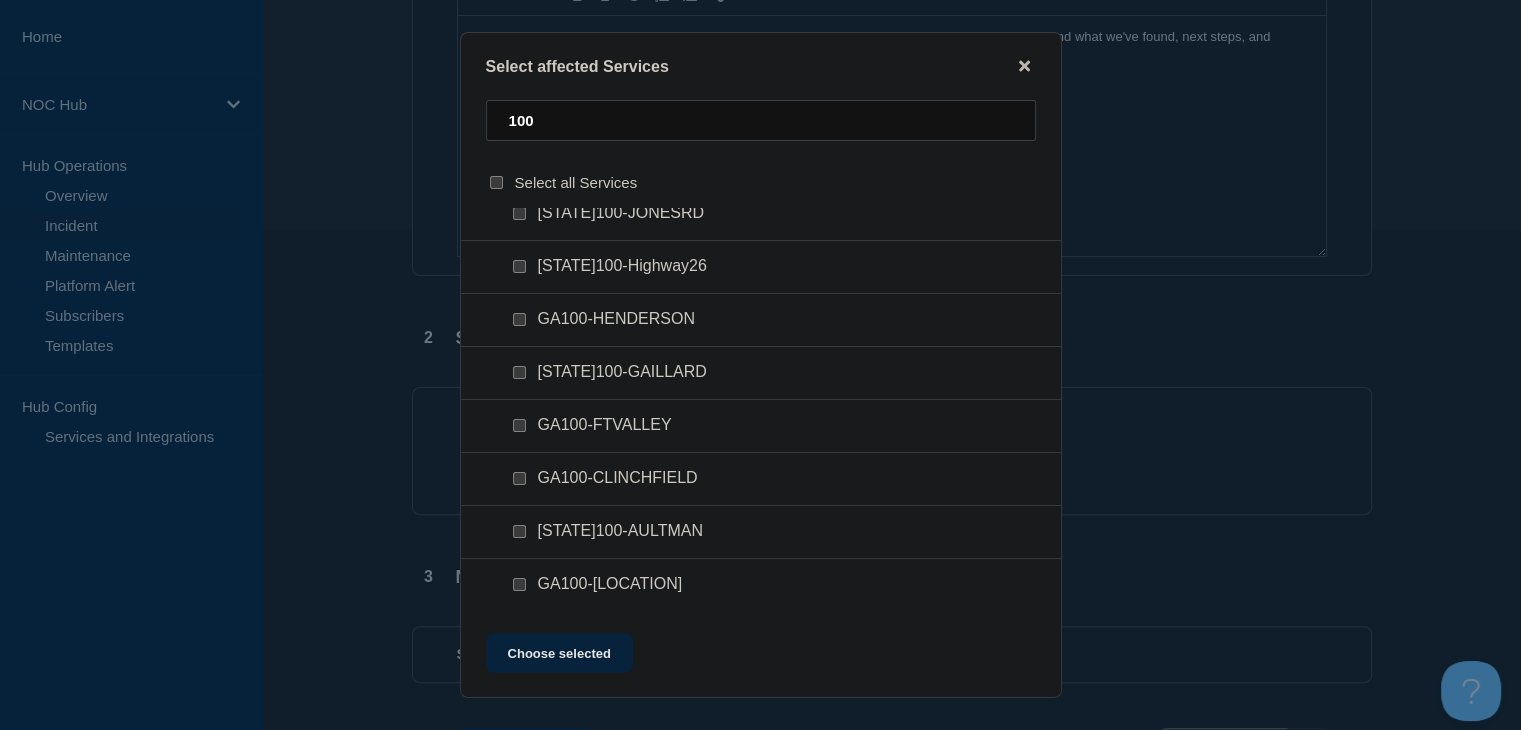 scroll, scrollTop: 234, scrollLeft: 0, axis: vertical 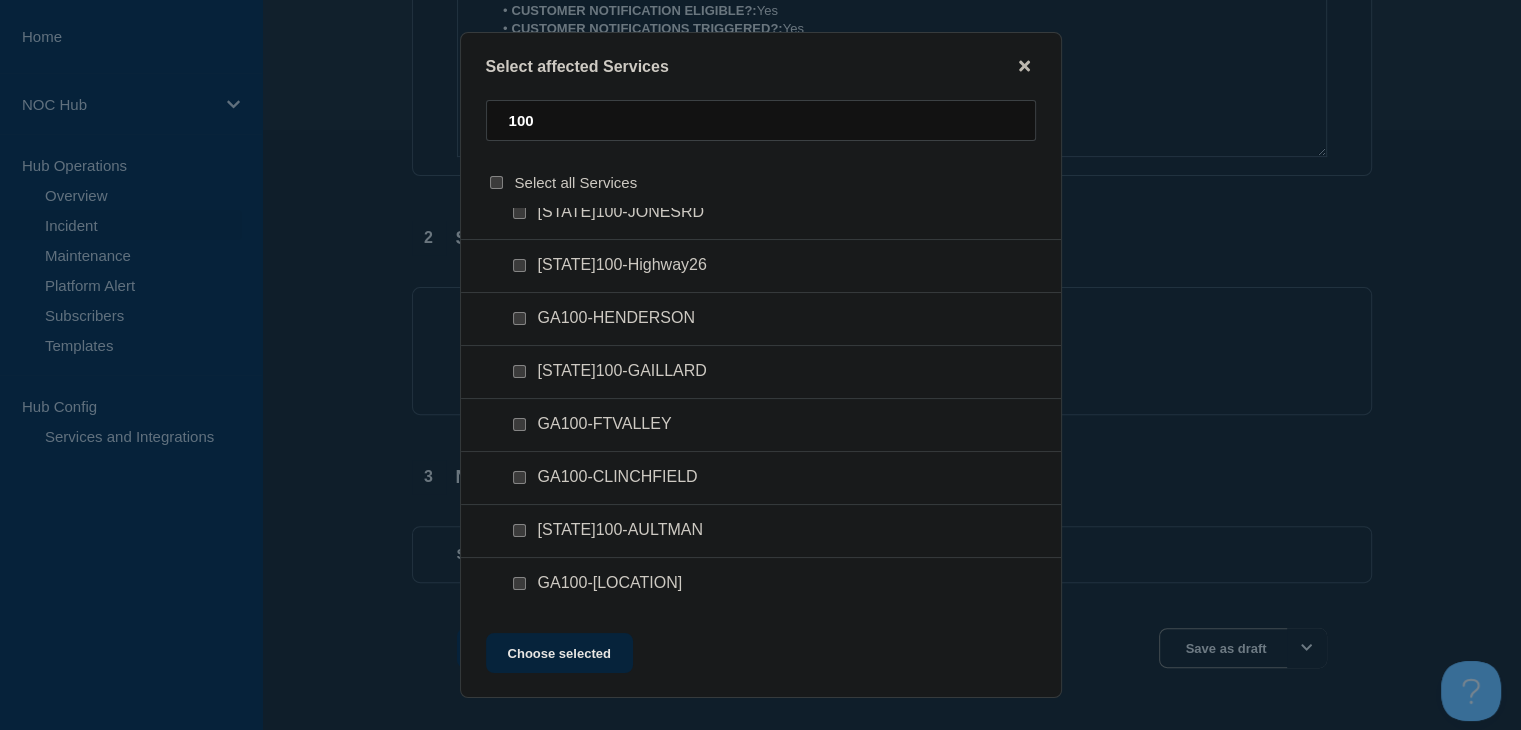 click at bounding box center (519, 477) 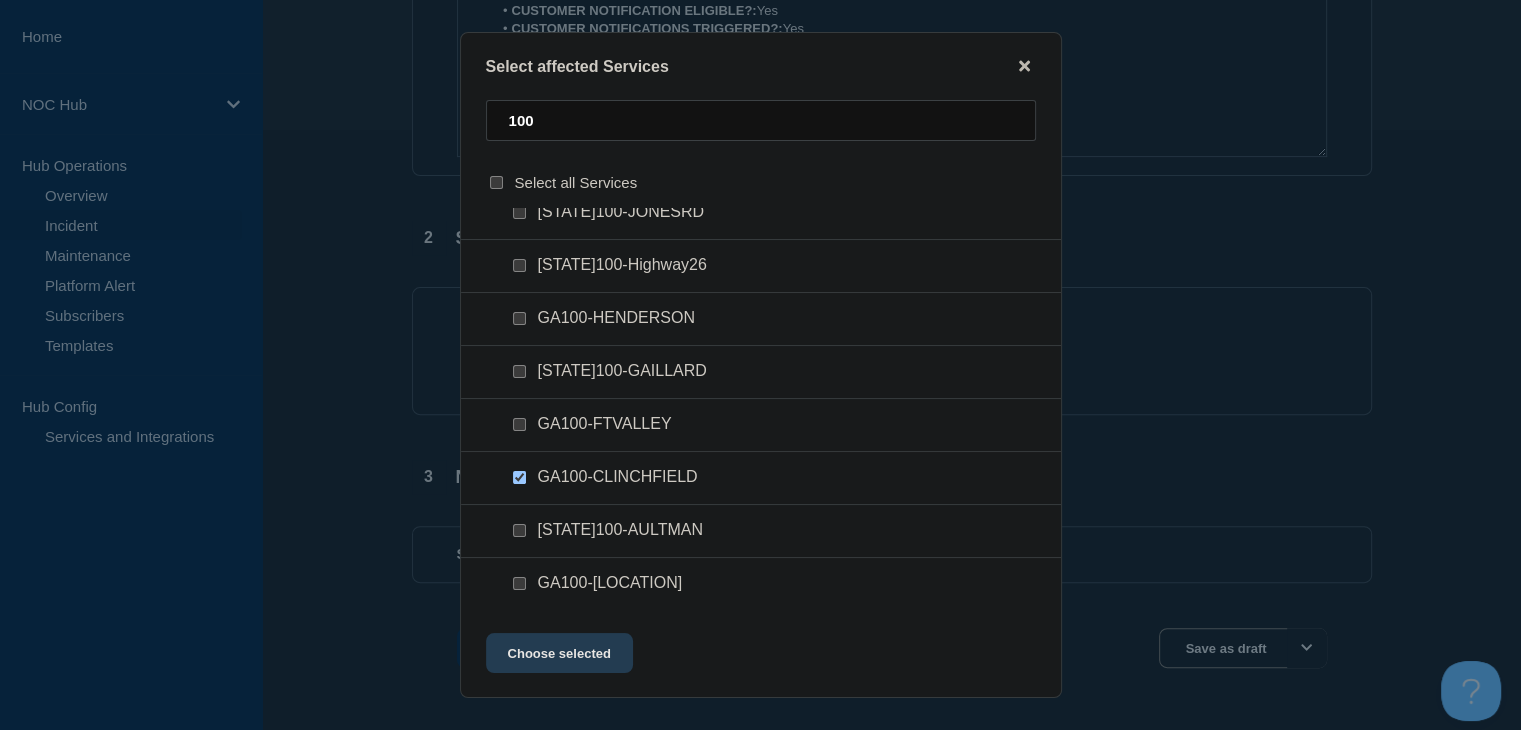 click on "Choose selected" 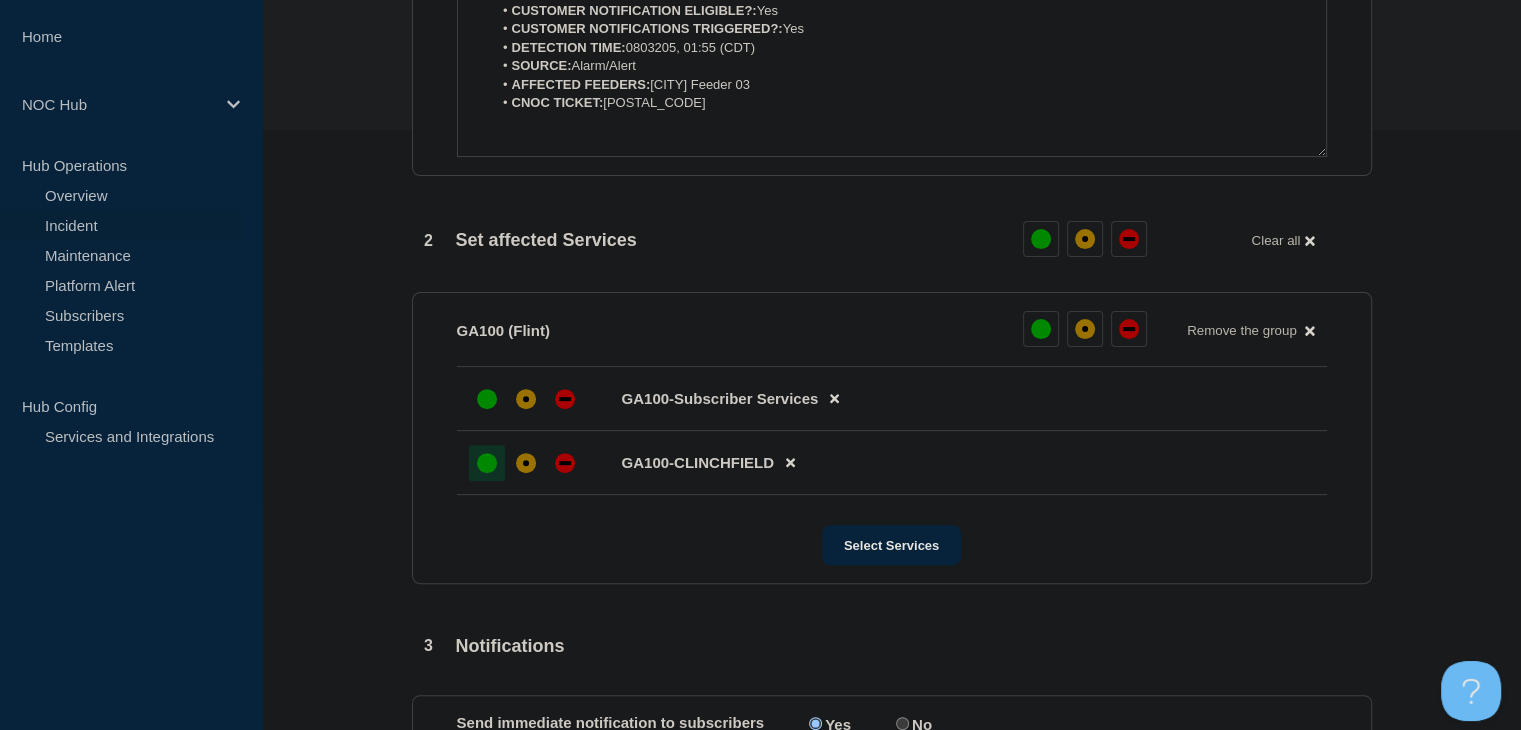 click at bounding box center [487, 463] 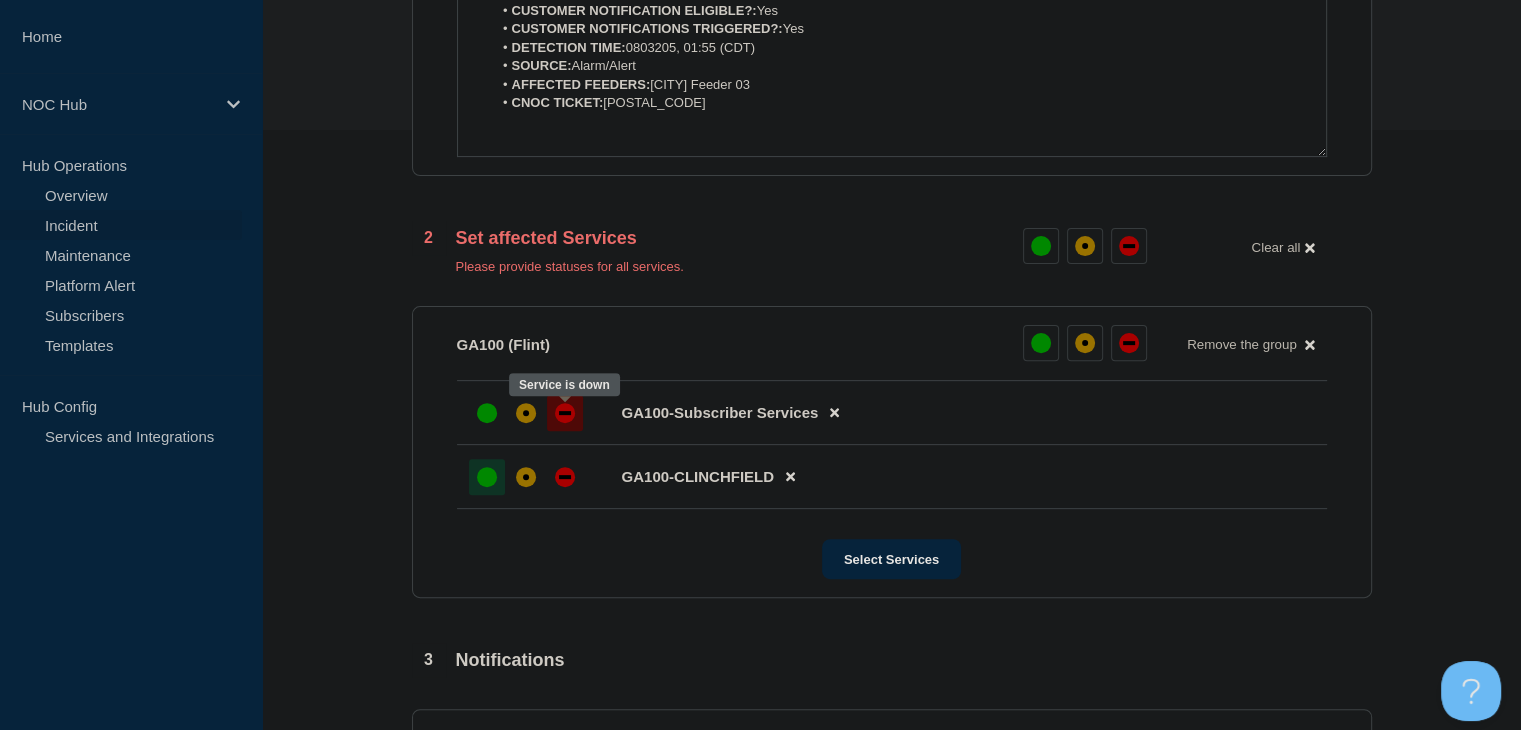 click at bounding box center [565, 413] 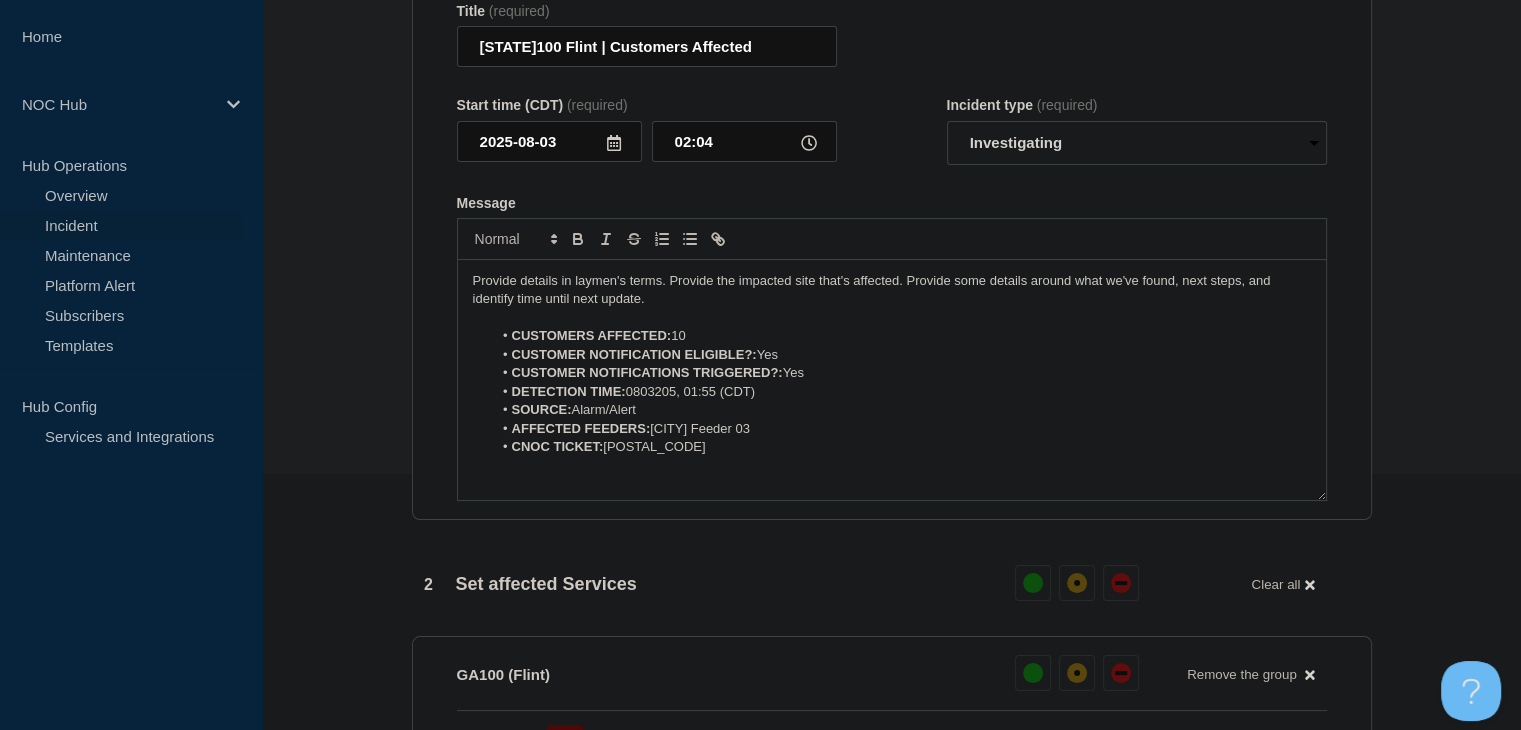 scroll, scrollTop: 100, scrollLeft: 0, axis: vertical 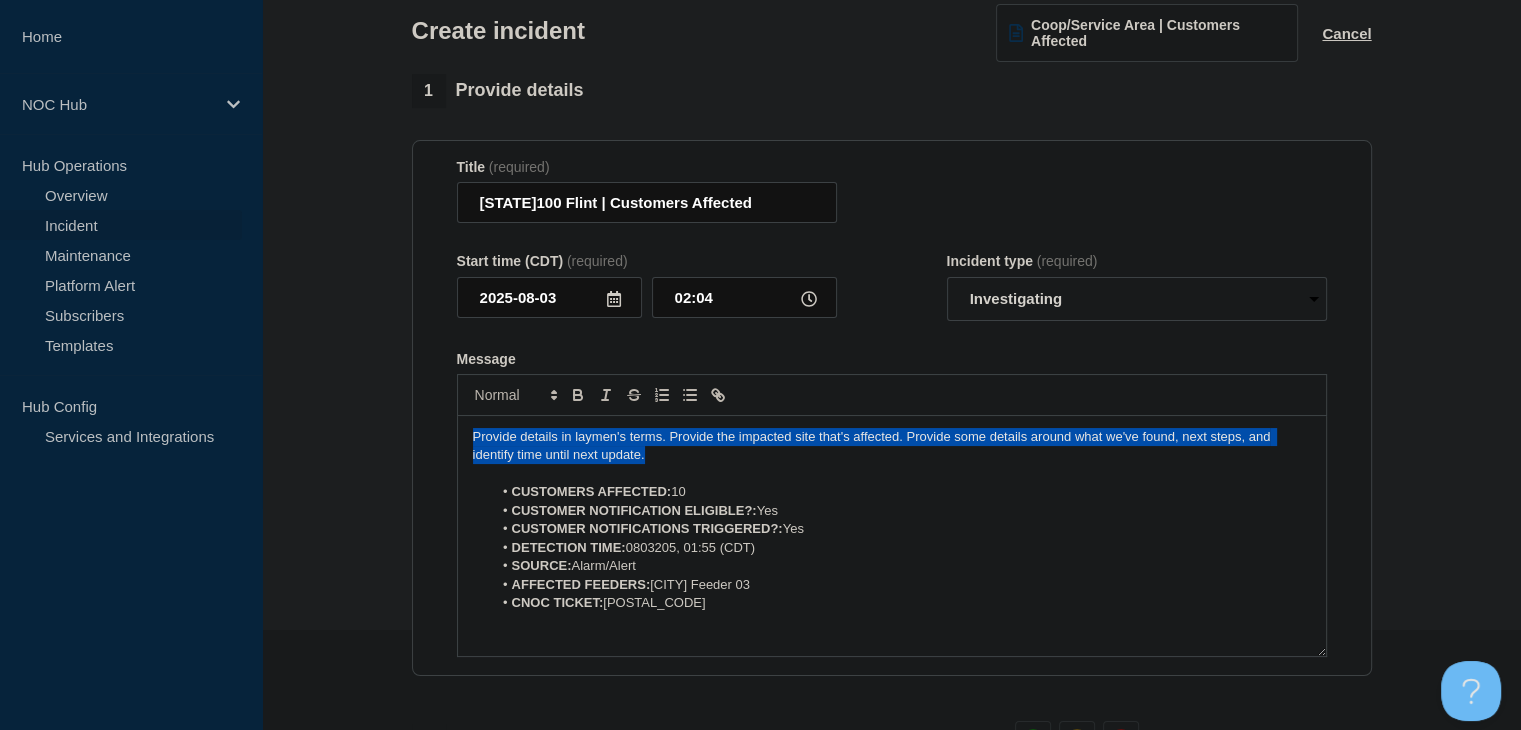 drag, startPoint x: 675, startPoint y: 460, endPoint x: 334, endPoint y: 427, distance: 342.59305 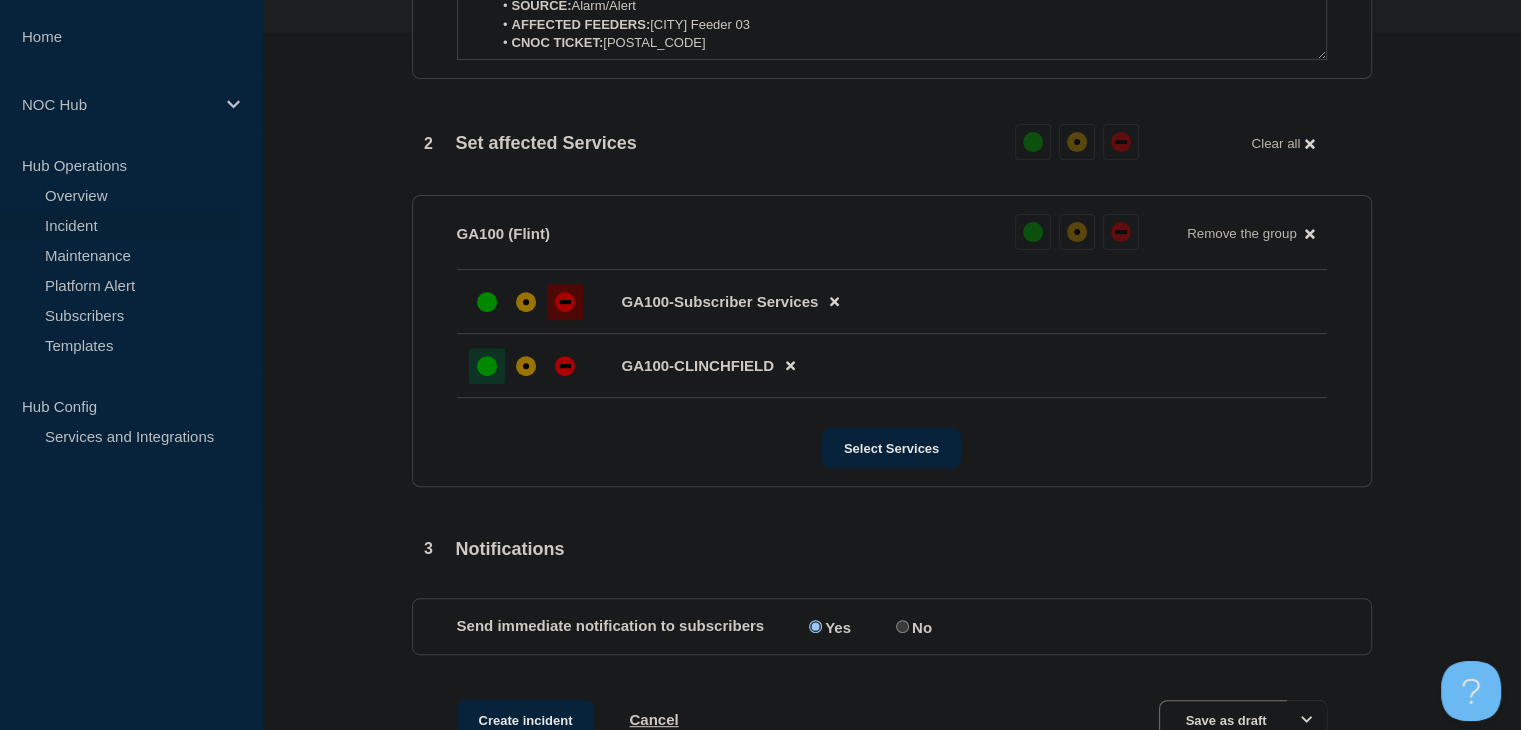 scroll, scrollTop: 846, scrollLeft: 0, axis: vertical 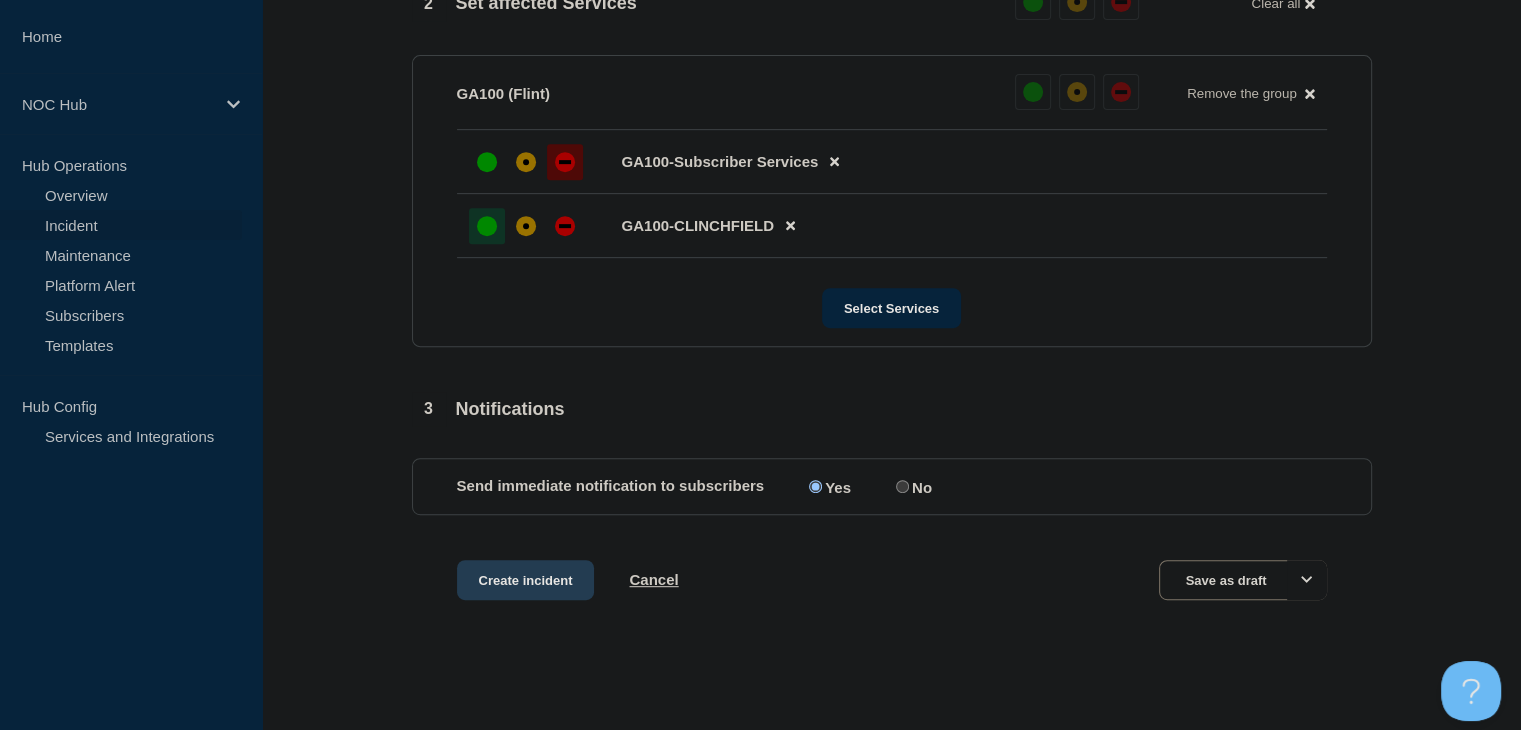 click on "Create incident" at bounding box center [526, 580] 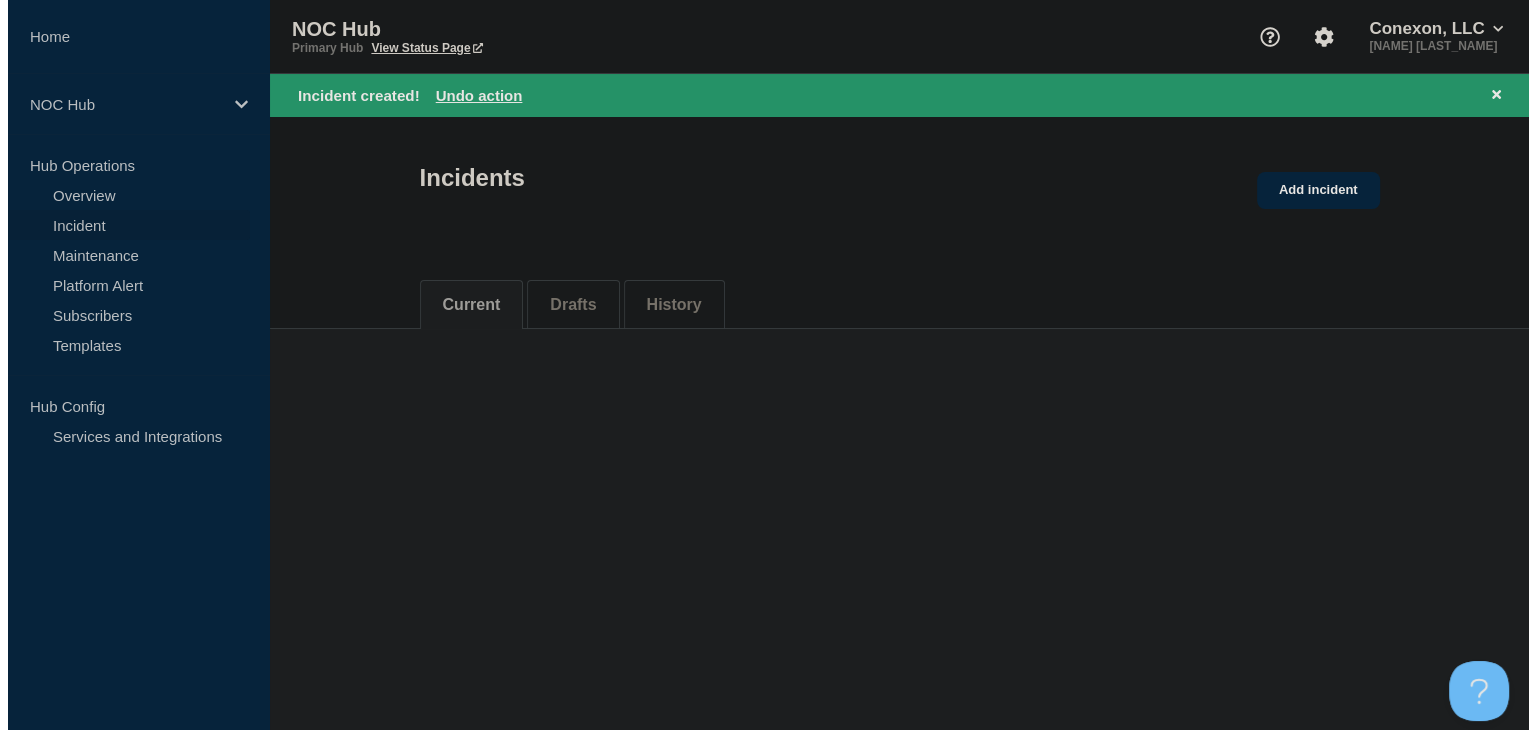 scroll, scrollTop: 0, scrollLeft: 0, axis: both 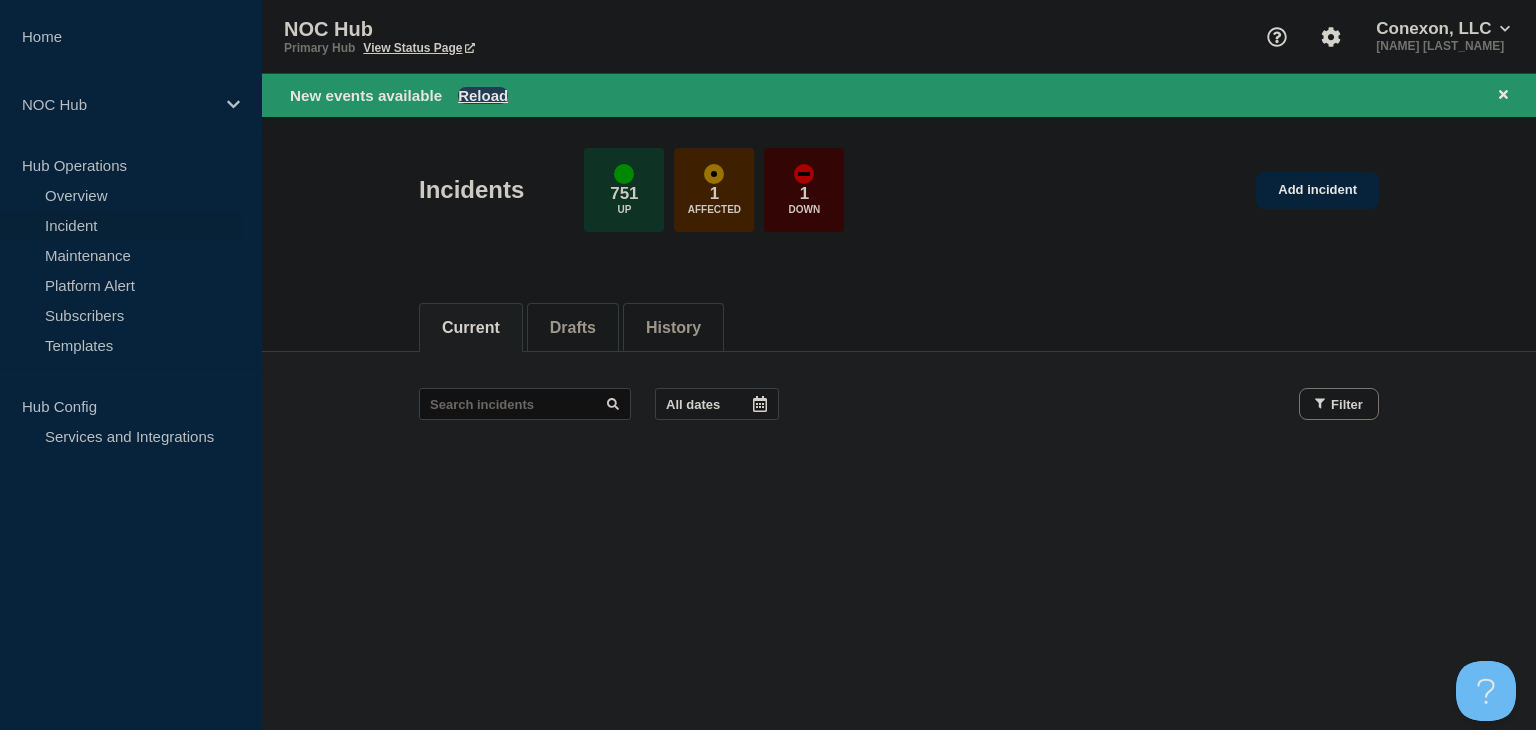 click on "Reload" at bounding box center [483, 95] 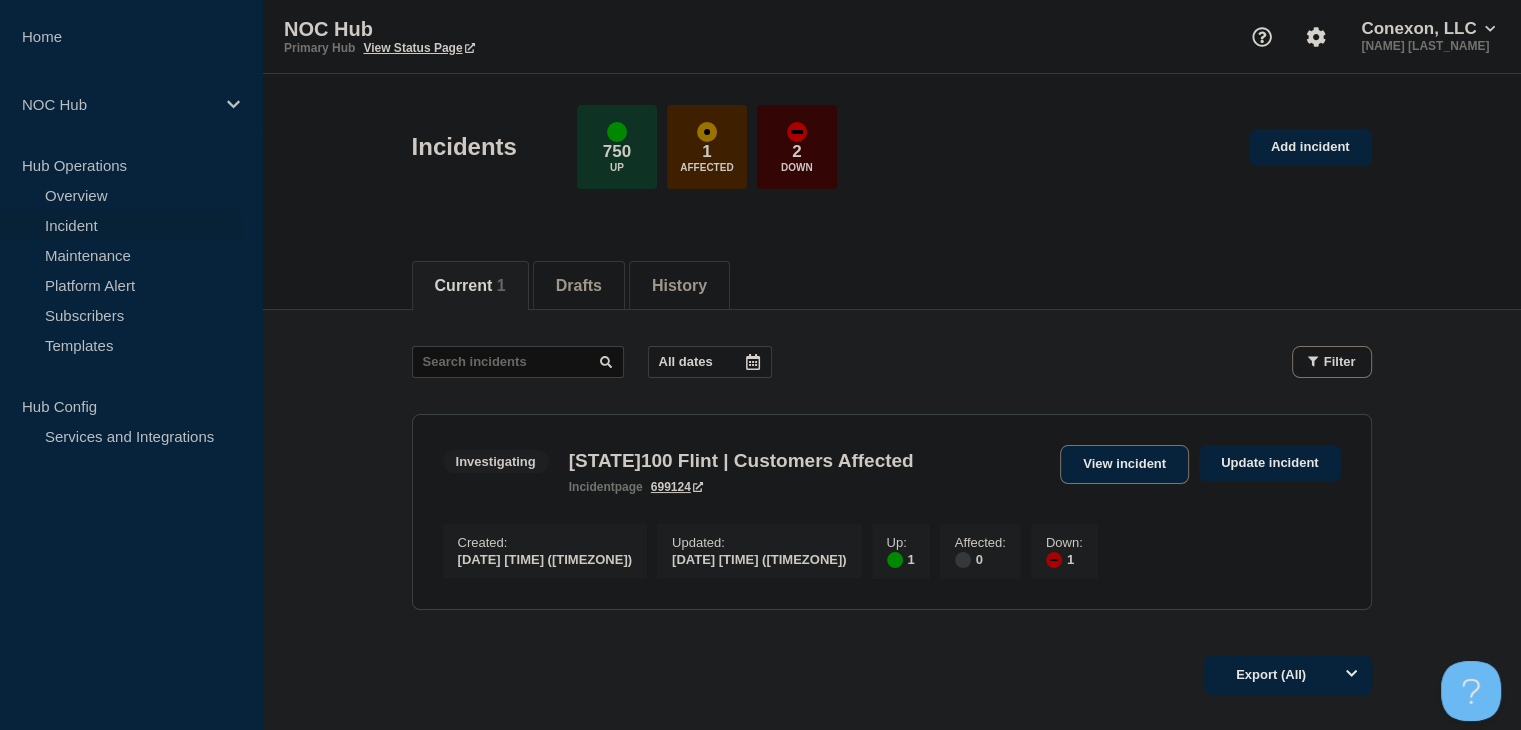 click on "View incident" at bounding box center (1124, 464) 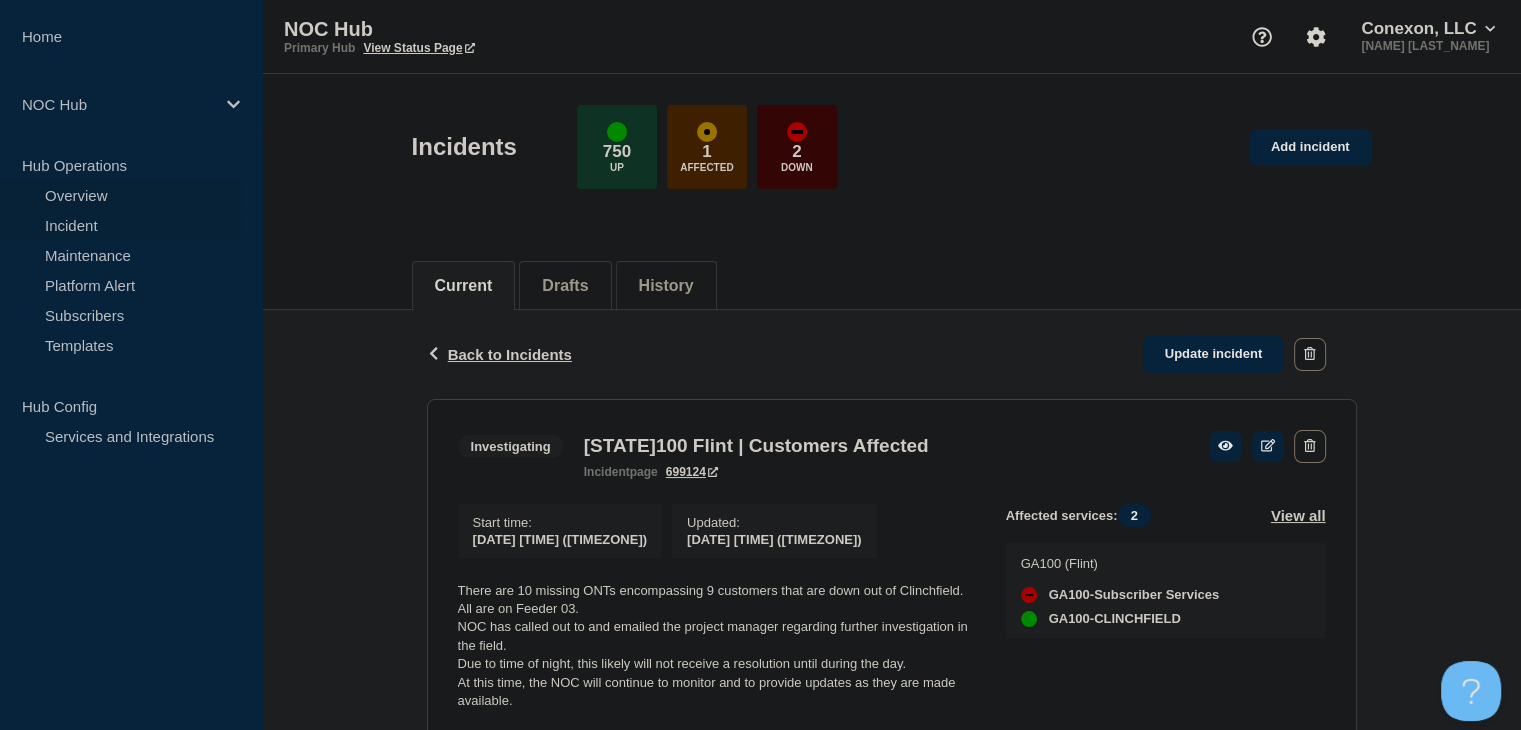 click on "Overview" at bounding box center (121, 195) 